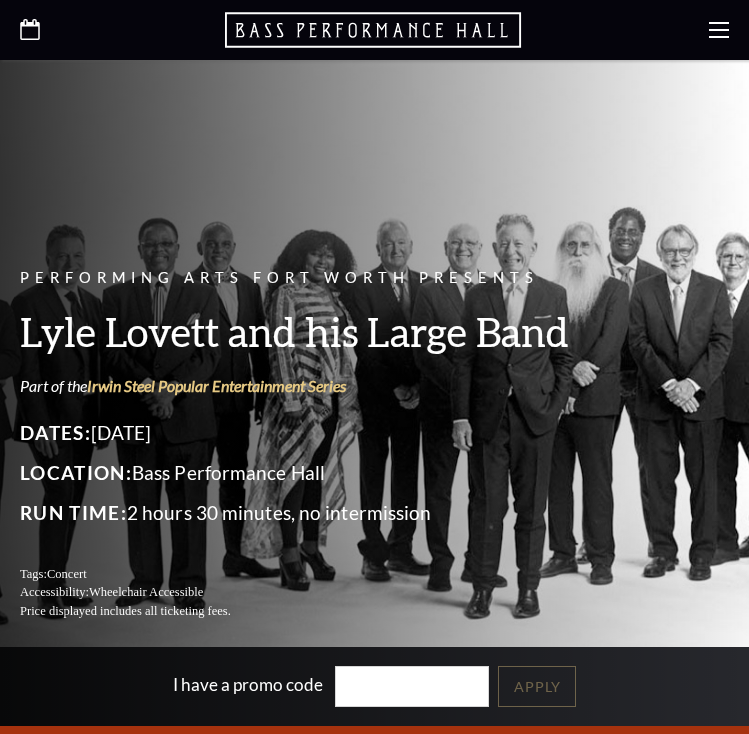 scroll, scrollTop: 0, scrollLeft: 0, axis: both 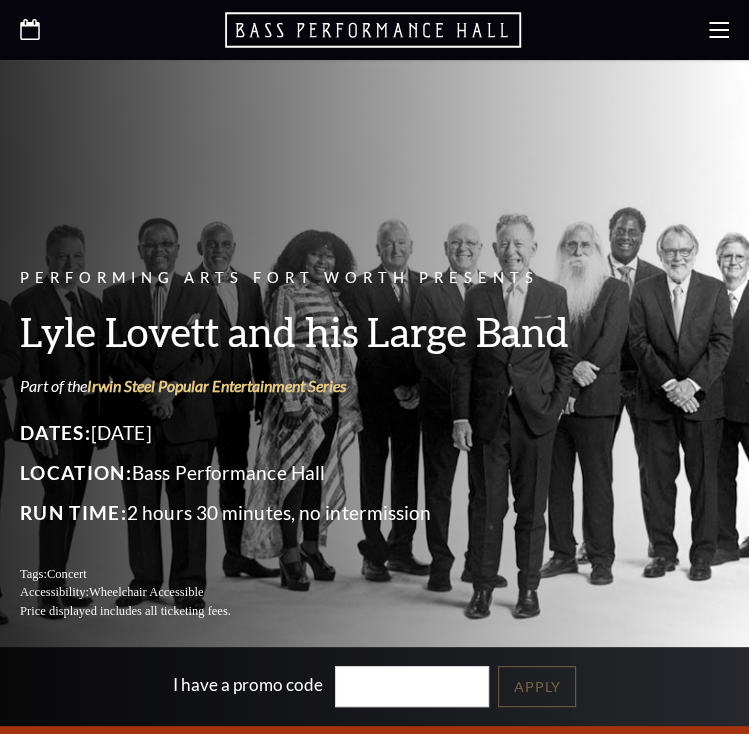 click 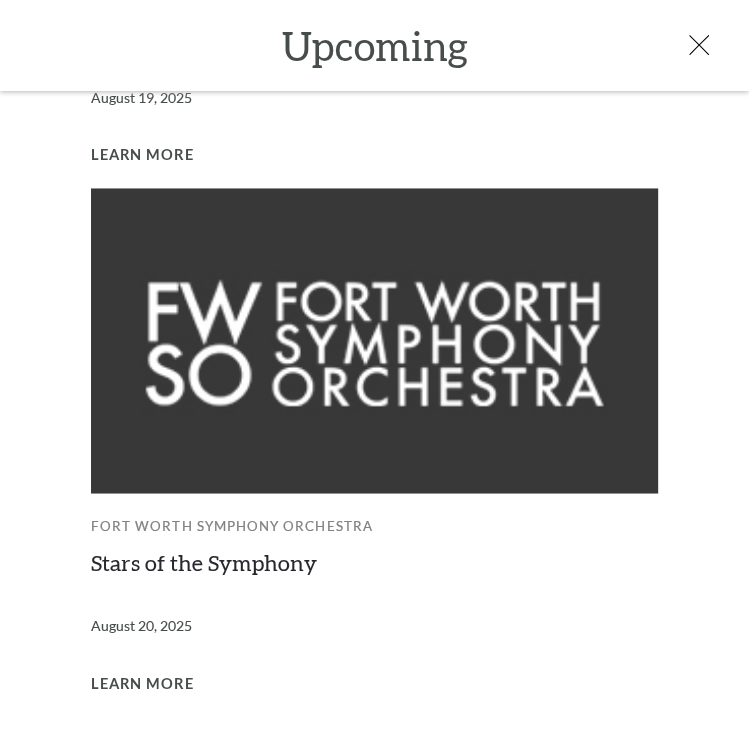 scroll, scrollTop: 1554, scrollLeft: 0, axis: vertical 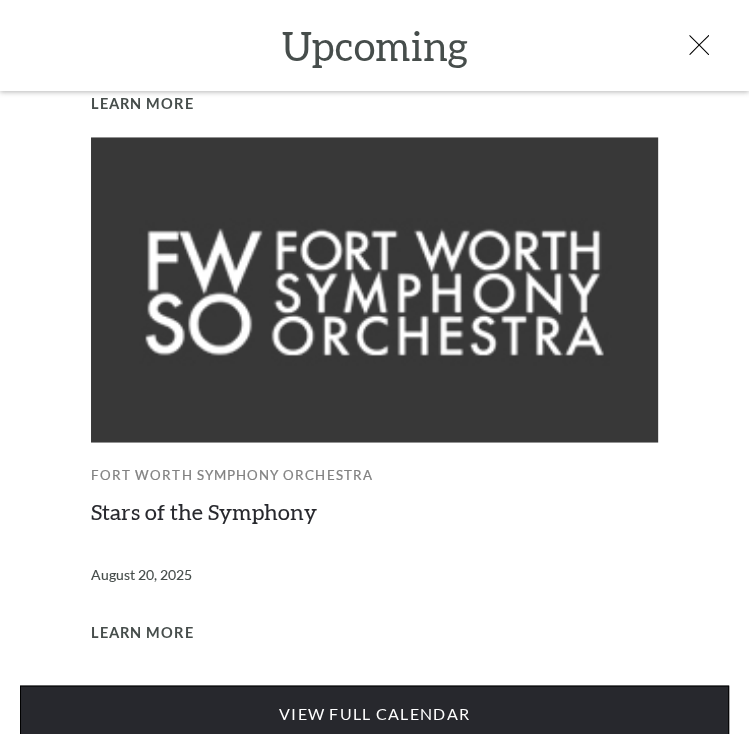 click on "View Full Calendar" at bounding box center [374, 713] 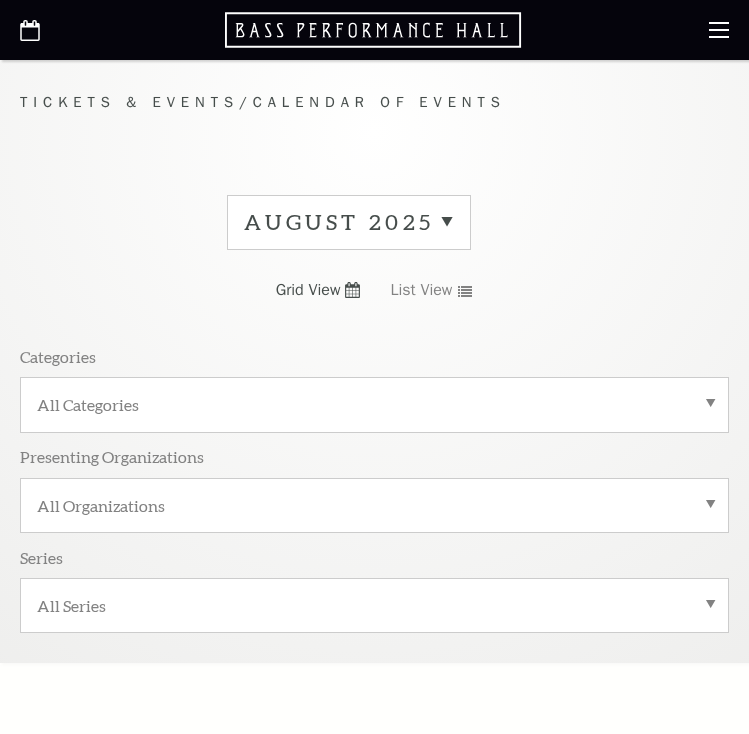 scroll, scrollTop: 0, scrollLeft: 0, axis: both 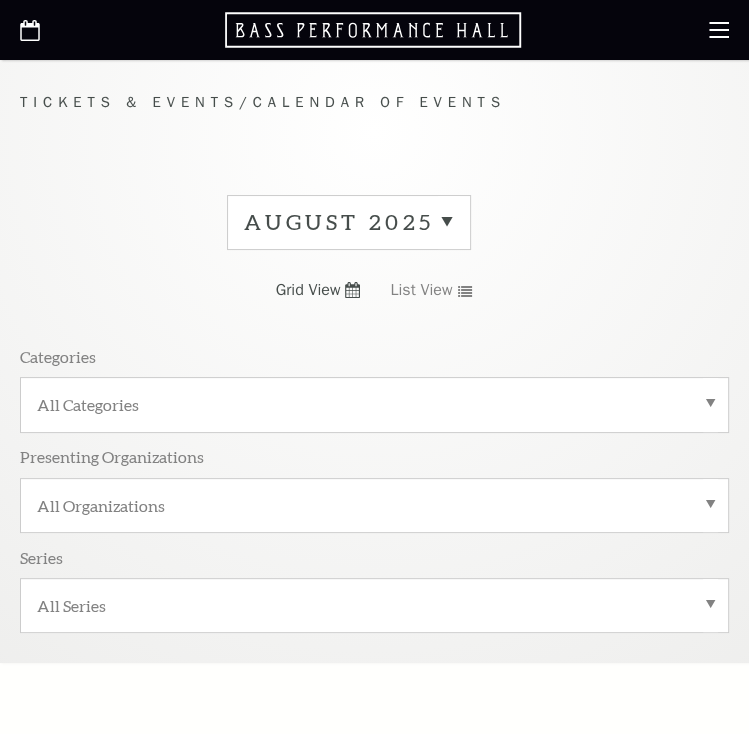 click on "August 2025" at bounding box center (349, 222) 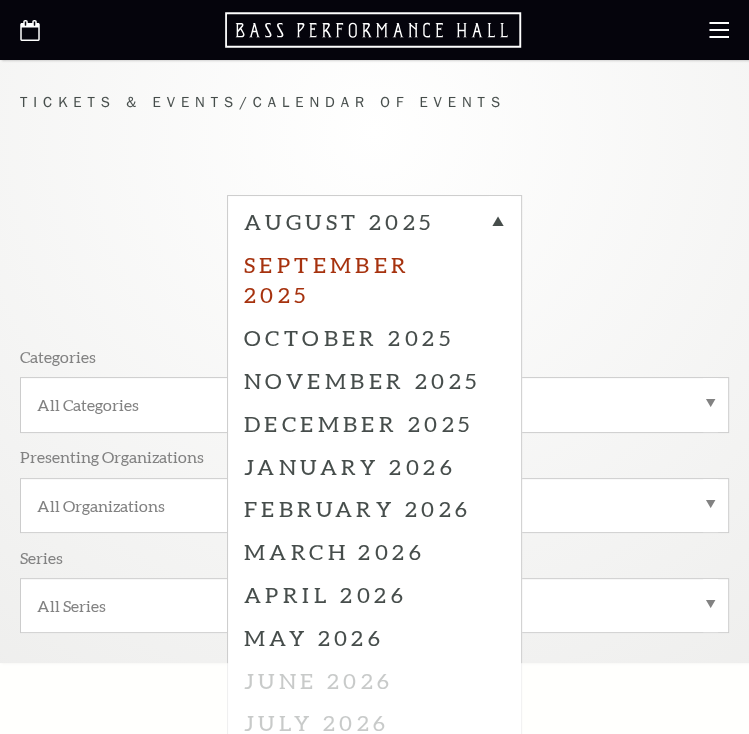 click on "September 2025" at bounding box center [374, 280] 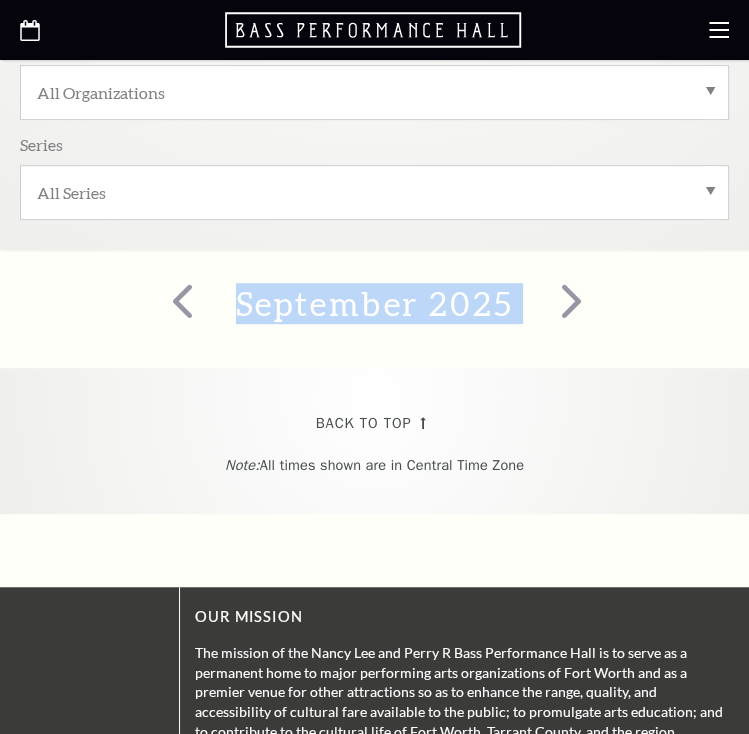 scroll, scrollTop: 0, scrollLeft: 0, axis: both 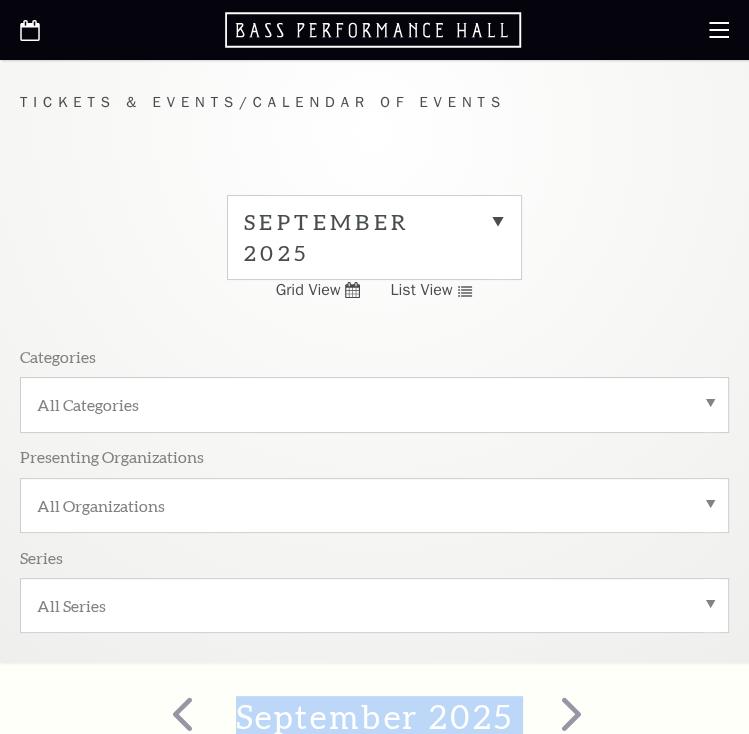 click 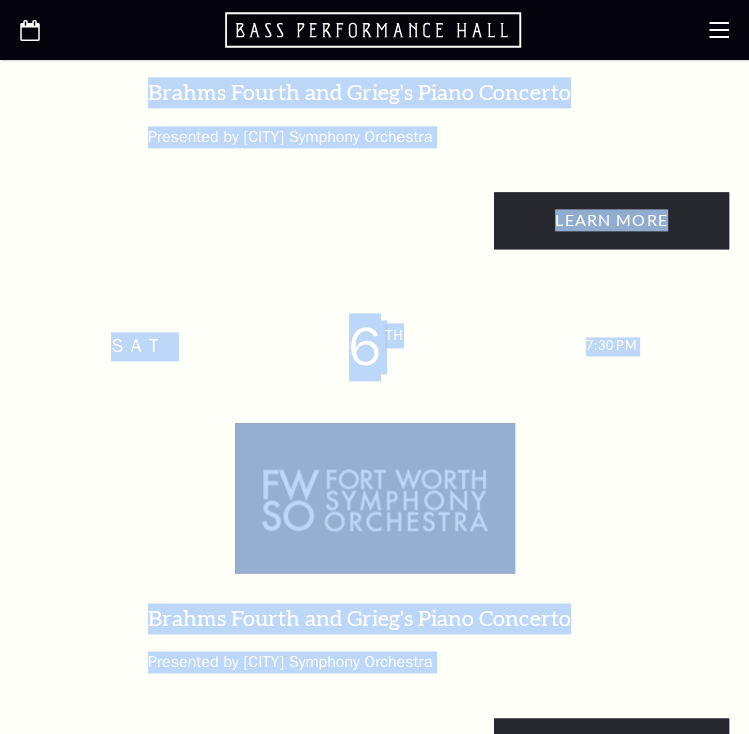 scroll, scrollTop: 1166, scrollLeft: 0, axis: vertical 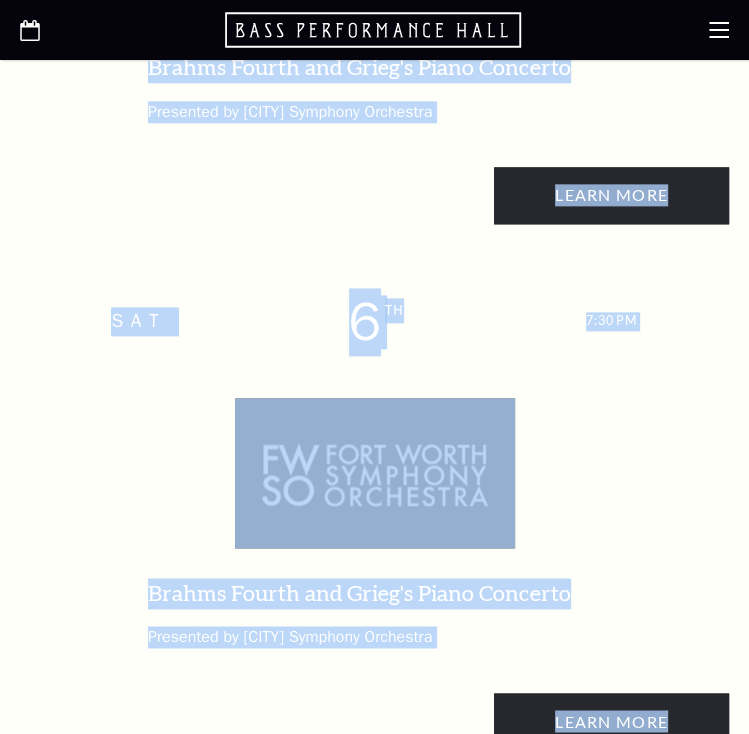 click on "Sat   Sep   6   th   7:30 PM     Brahms Fourth and Grieg's Piano Concerto   Presented by Fort Worth Symphony Orchestra     Learn More" at bounding box center [374, 525] 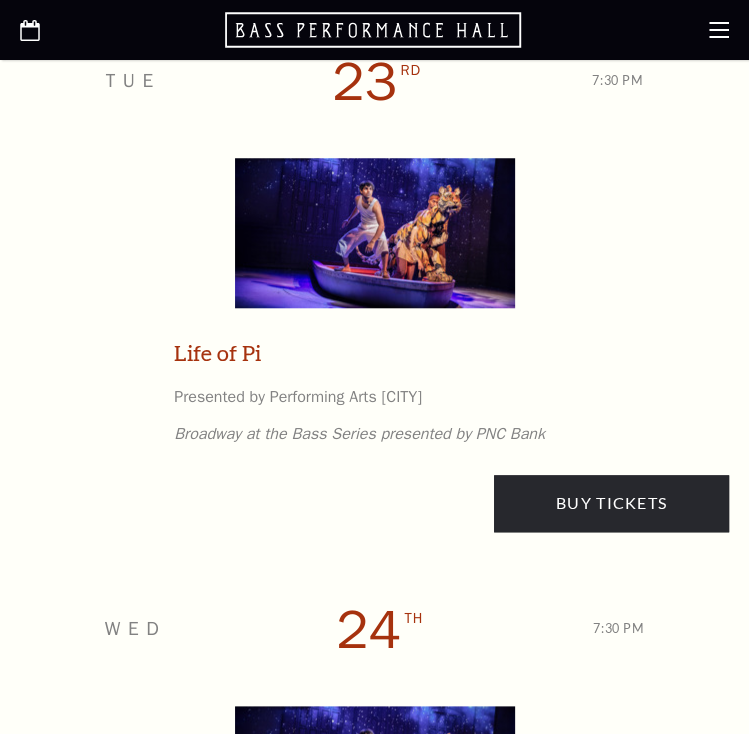 scroll, scrollTop: 4666, scrollLeft: 0, axis: vertical 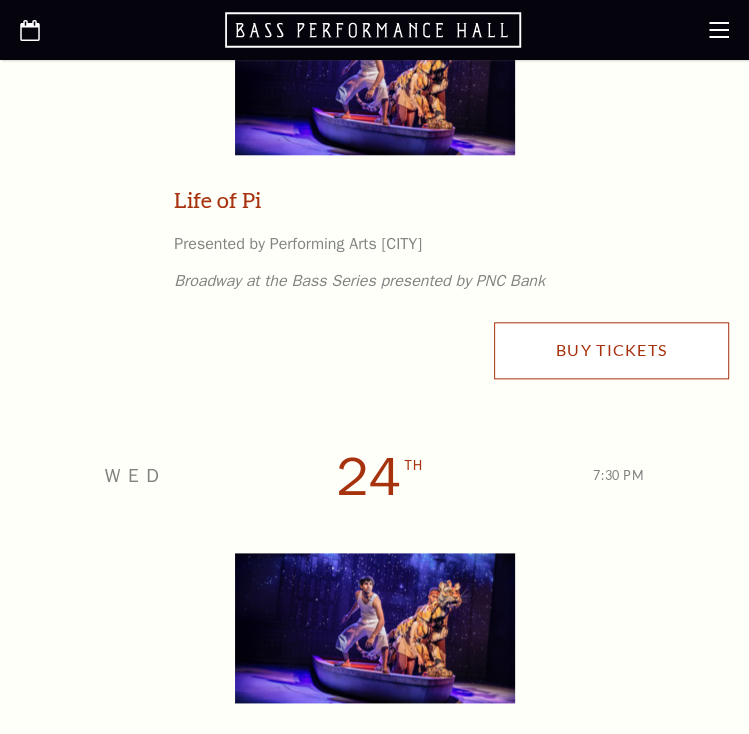 click on "Buy Tickets" at bounding box center [611, 350] 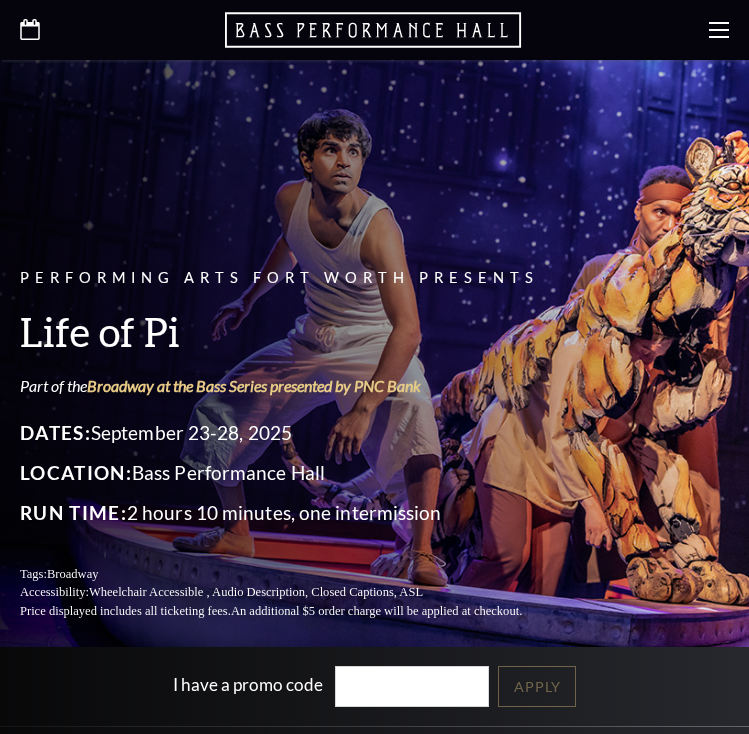 scroll, scrollTop: 0, scrollLeft: 0, axis: both 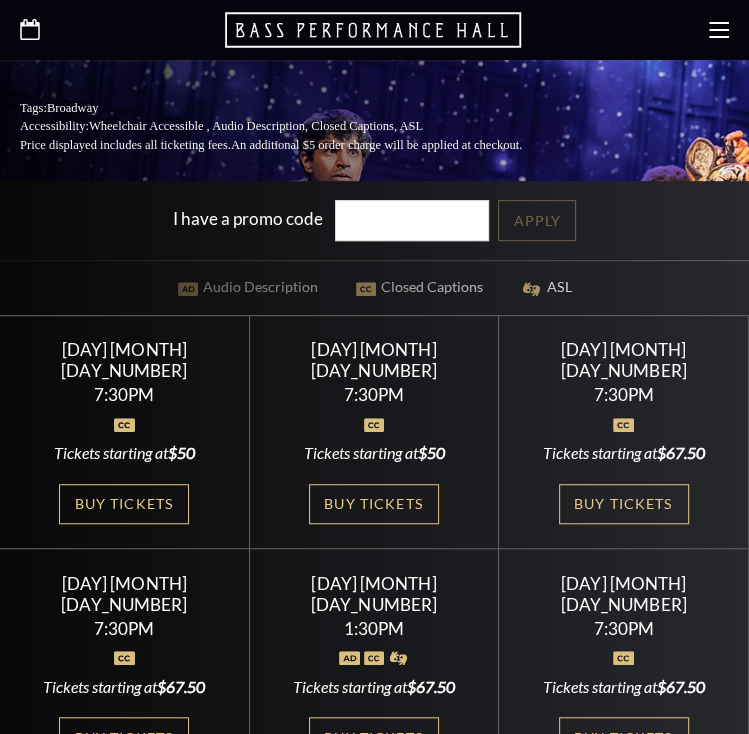 click on "Buy Tickets" at bounding box center (124, 504) 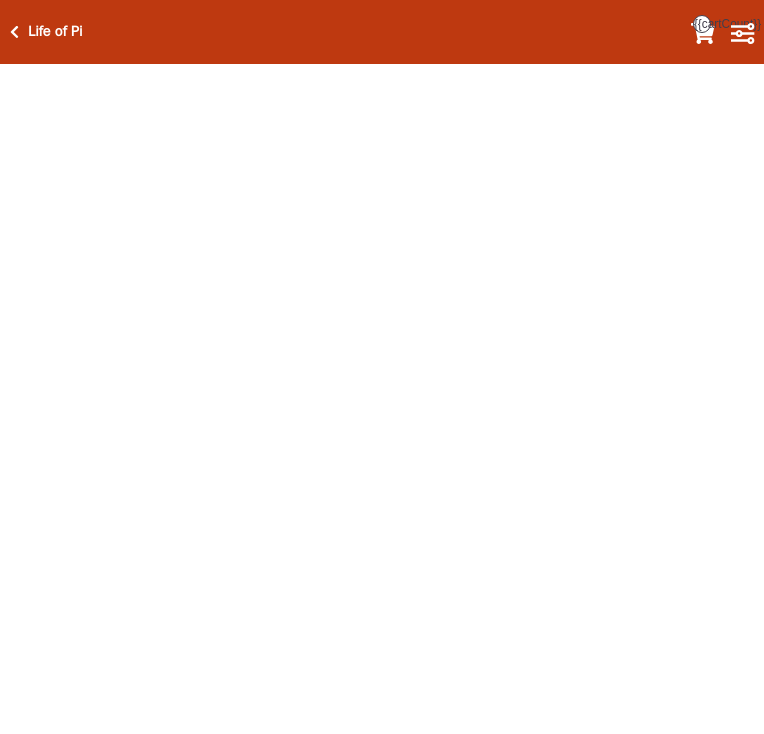 scroll, scrollTop: 0, scrollLeft: 0, axis: both 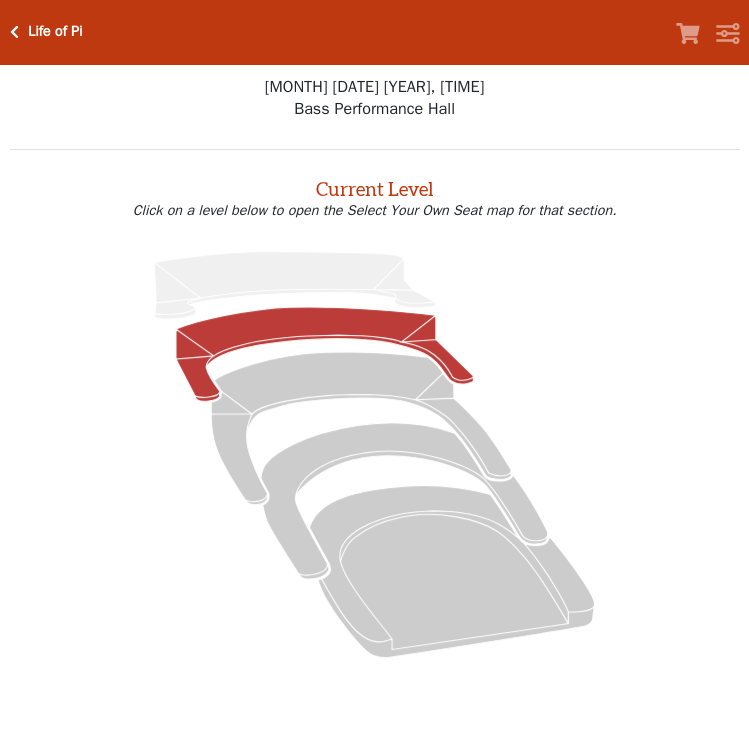 click 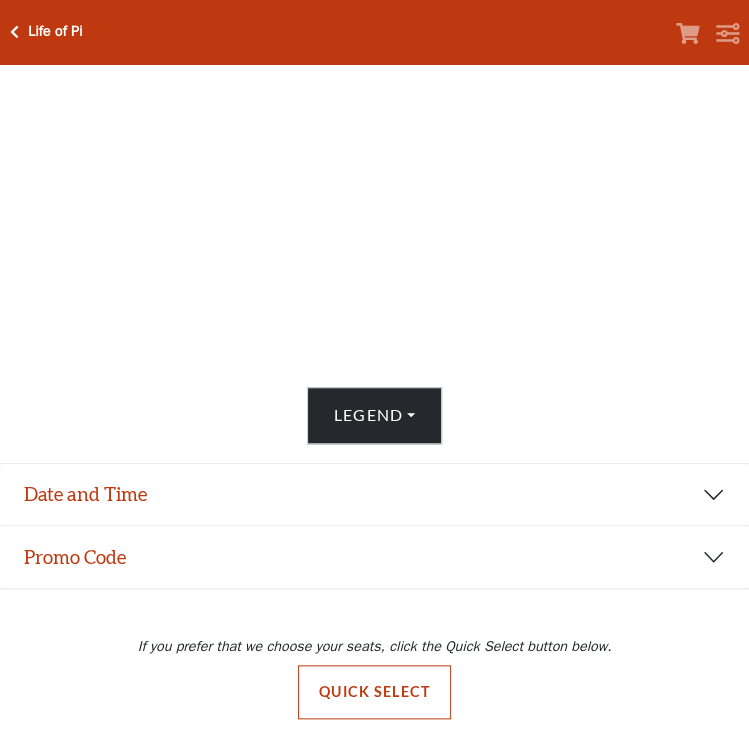 scroll, scrollTop: 0, scrollLeft: 0, axis: both 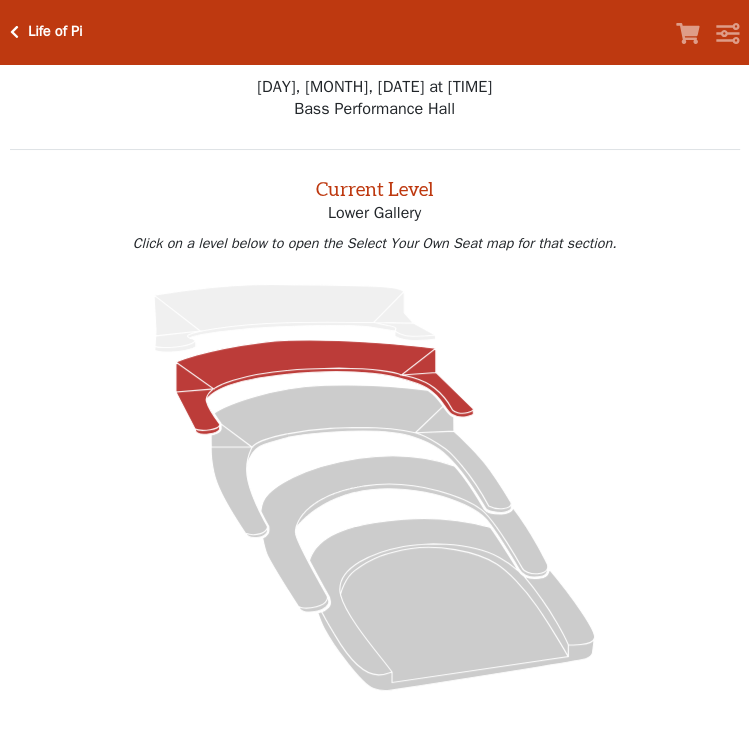 click 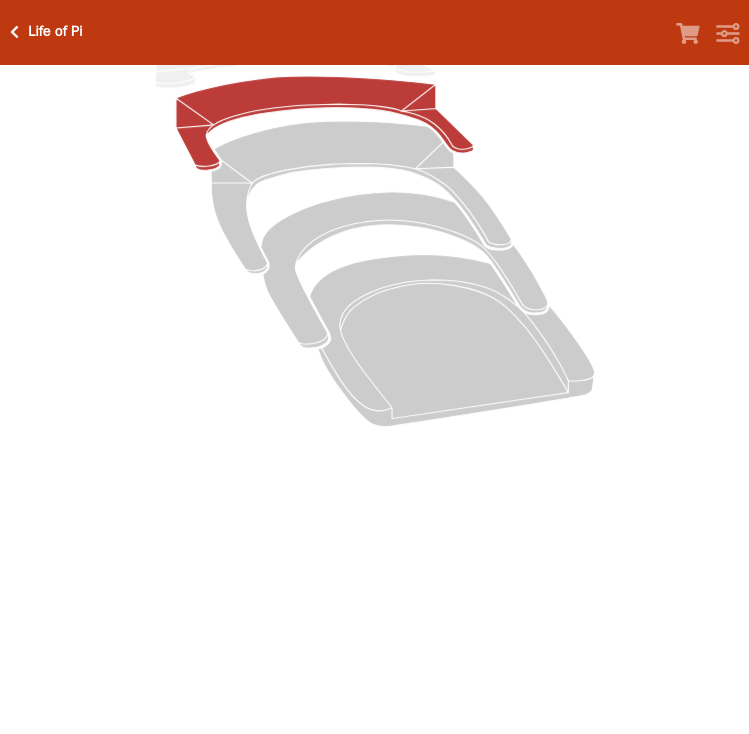 scroll, scrollTop: 192, scrollLeft: 0, axis: vertical 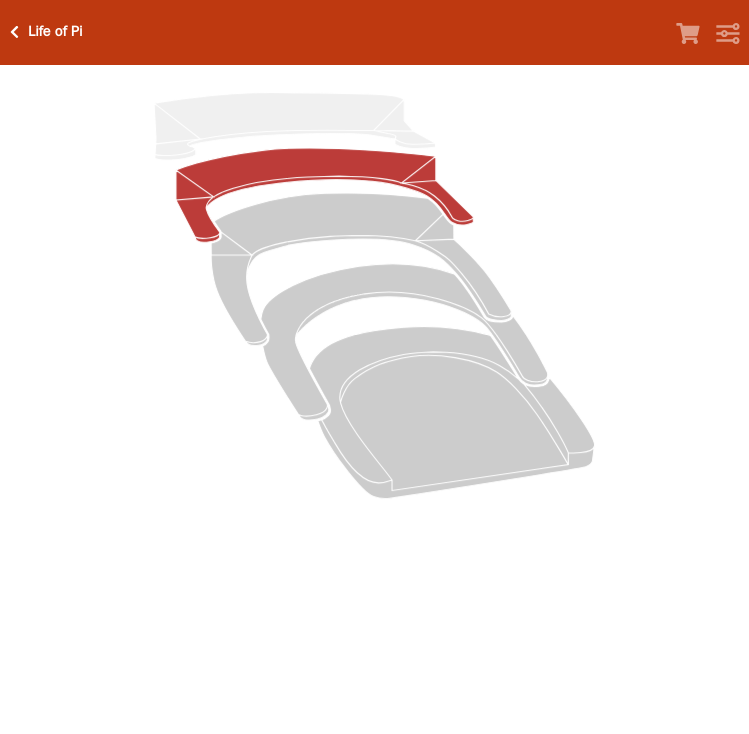 click 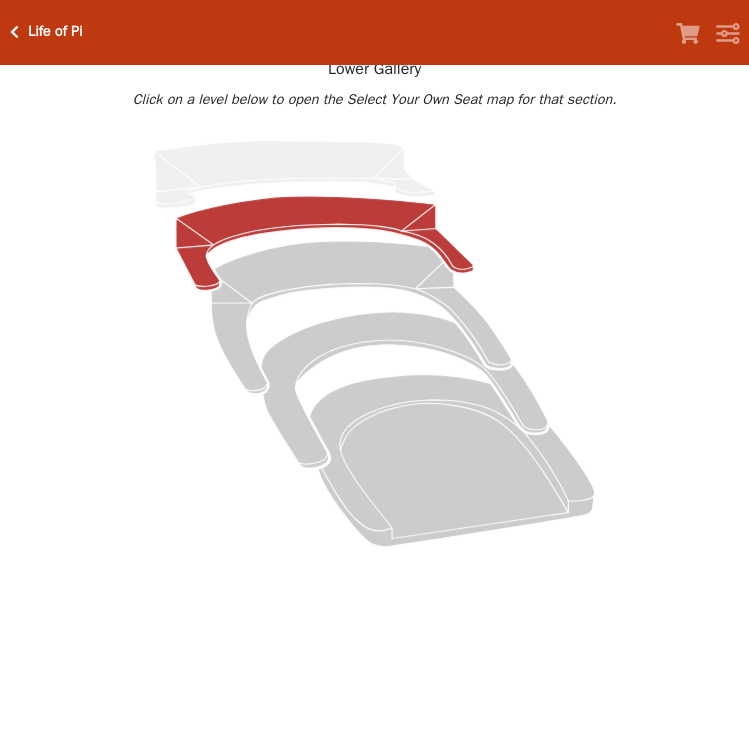 scroll, scrollTop: 0, scrollLeft: 0, axis: both 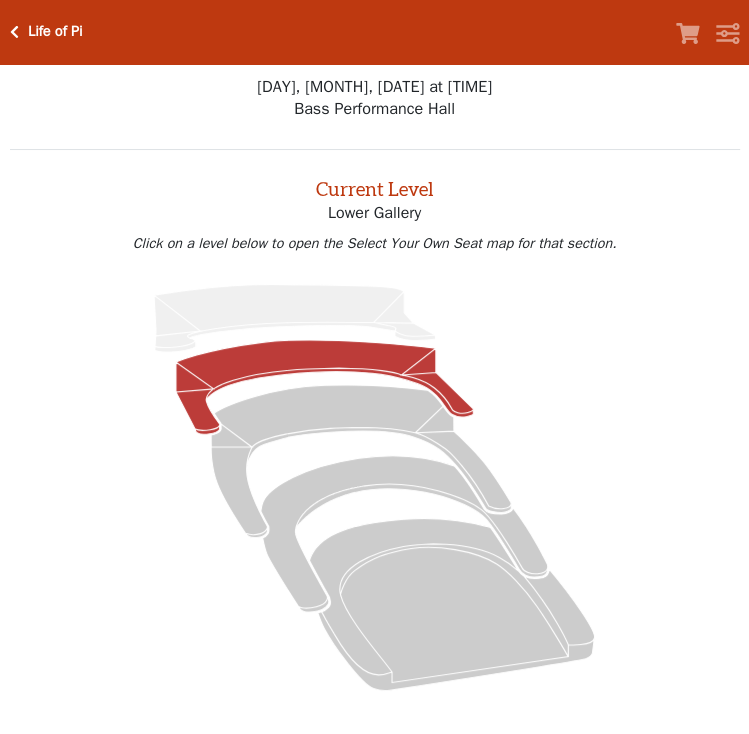 click 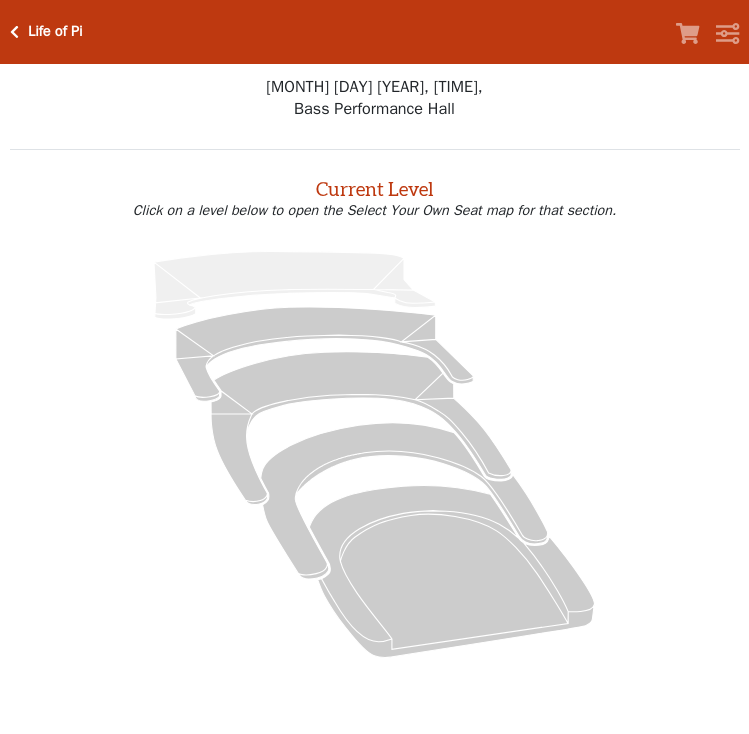 scroll, scrollTop: 0, scrollLeft: 0, axis: both 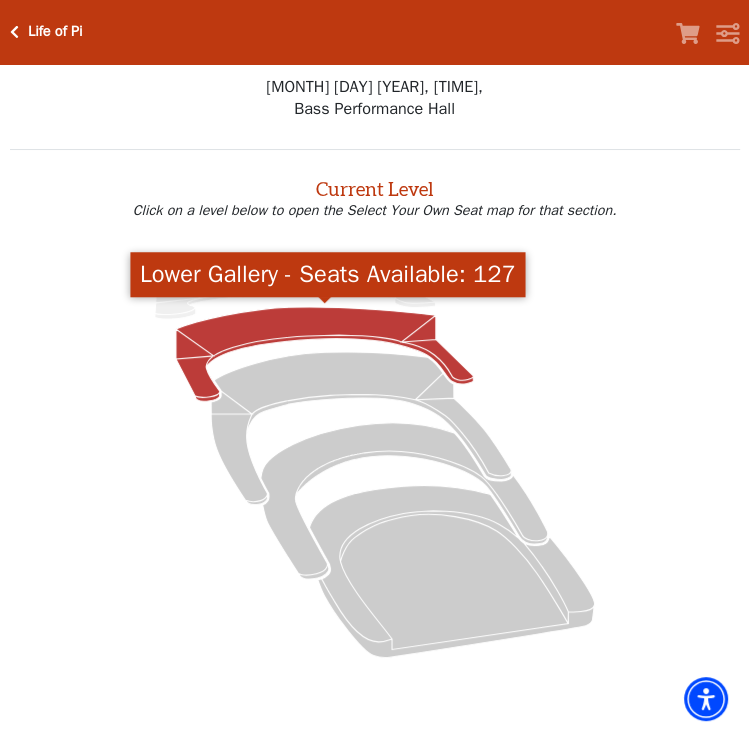 click 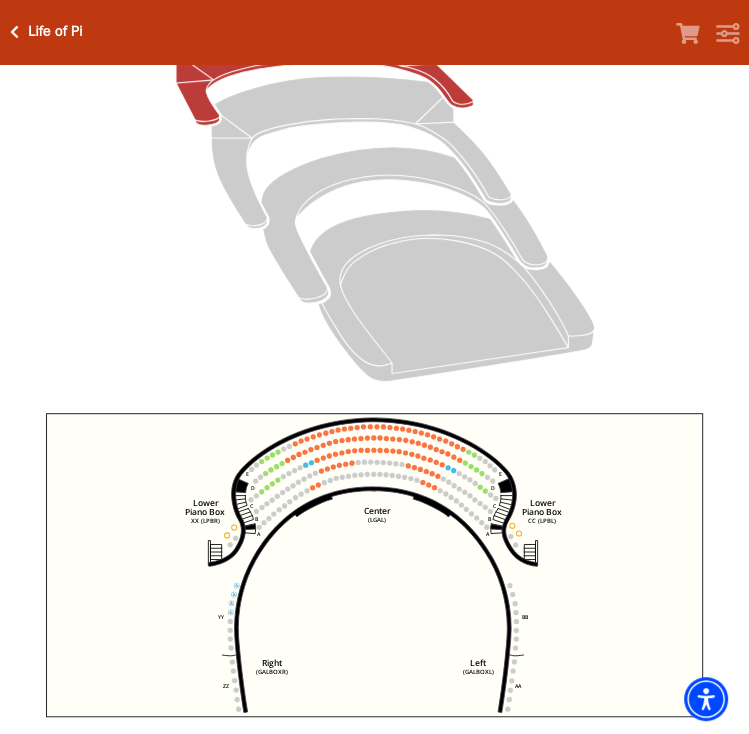 scroll, scrollTop: 542, scrollLeft: 0, axis: vertical 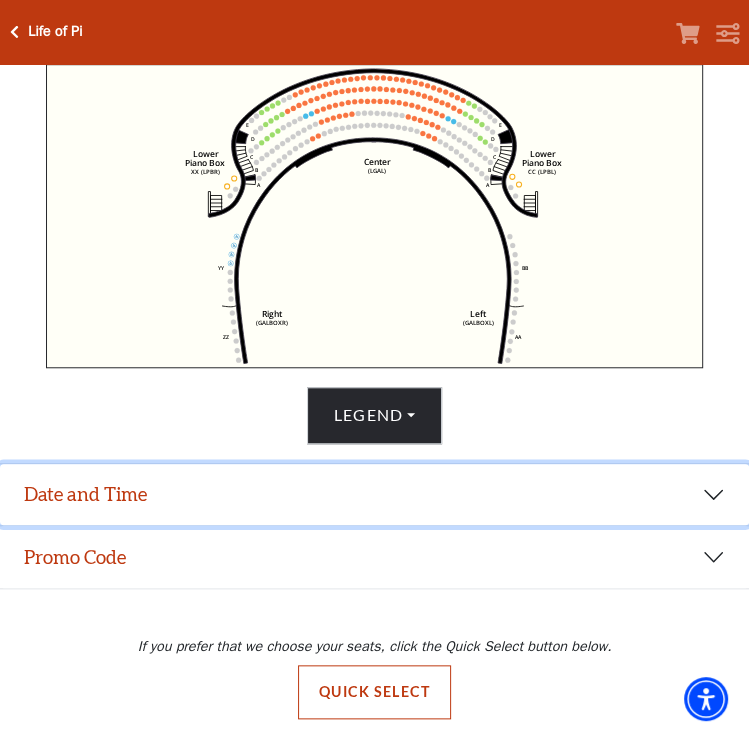 click on "Date and Time" at bounding box center (374, 495) 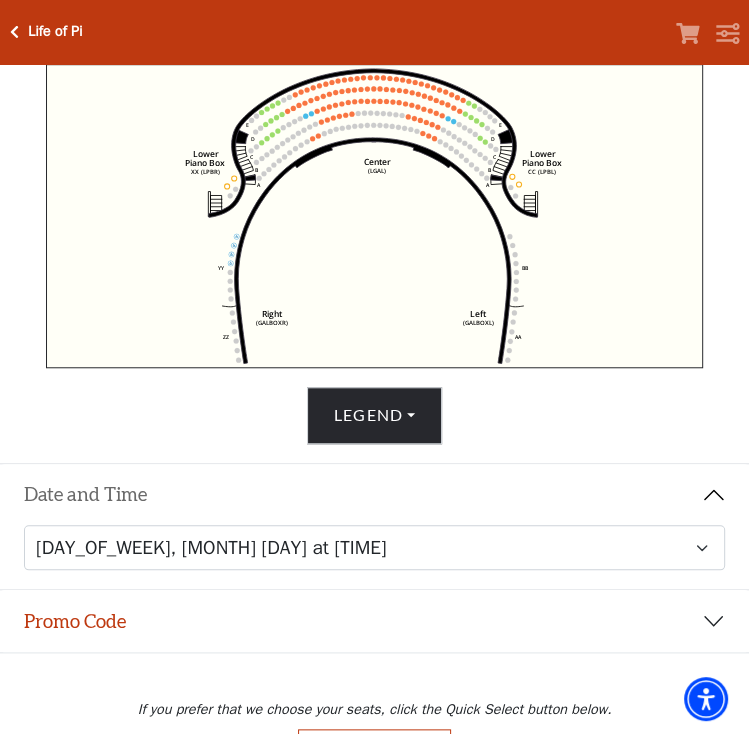 click on "Date and Time" at bounding box center (374, 495) 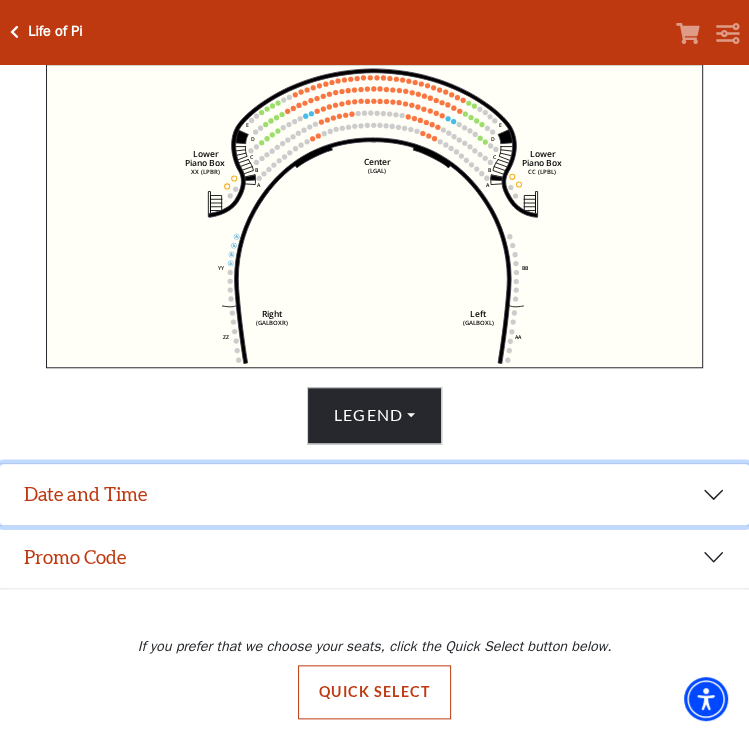 click on "Date and Time" at bounding box center (374, 495) 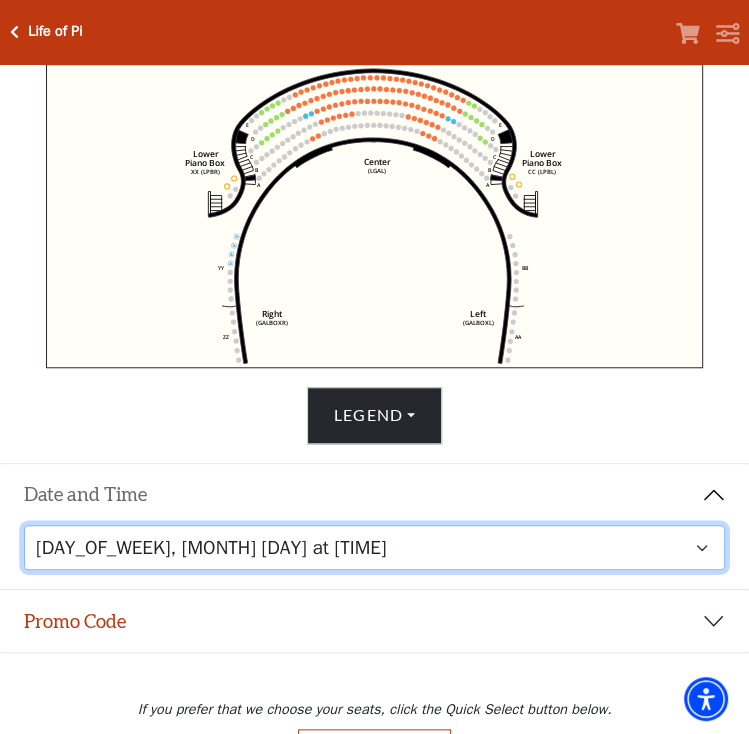 click on "Tuesday, September 23 at 7:30 PM Wednesday, September 24 at 7:30 PM Thursday, September 25 at 7:30 PM Friday, September 26 at 7:30 PM Saturday, September 27 at 1:30 PM Saturday, September 27 at 7:30 PM Sunday, September 28 at 1:30 PM Sunday, September 28 at 6:30 PM" at bounding box center (375, 547) 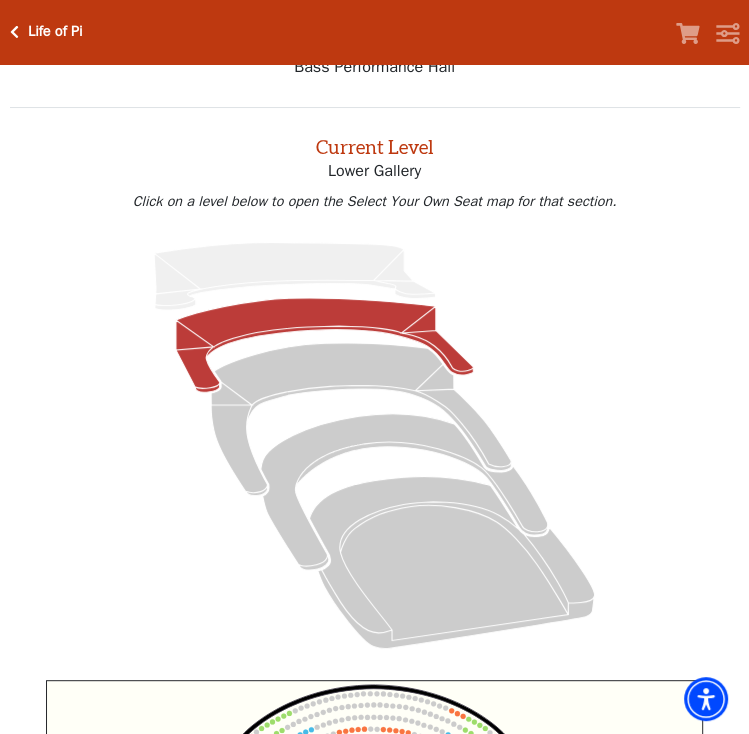 scroll, scrollTop: 0, scrollLeft: 0, axis: both 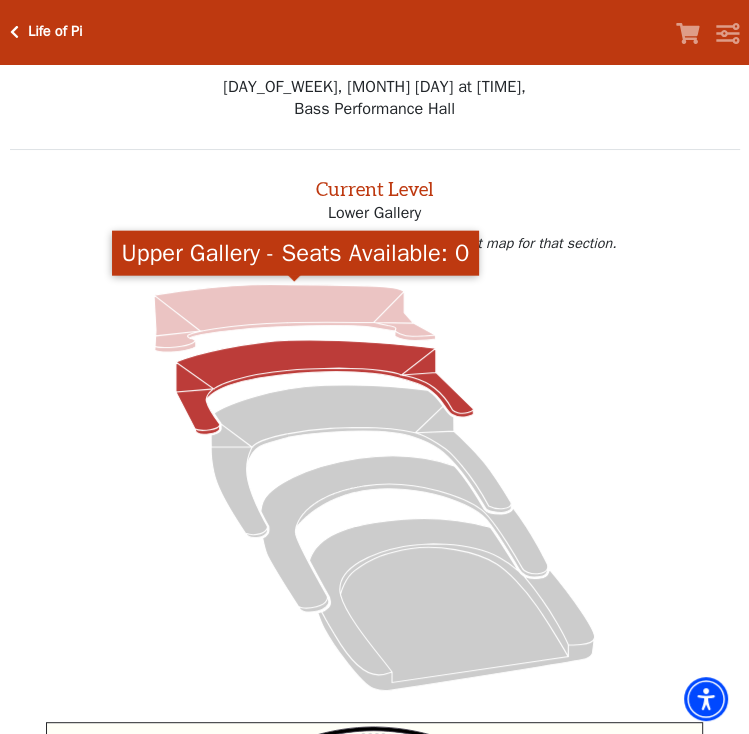 click 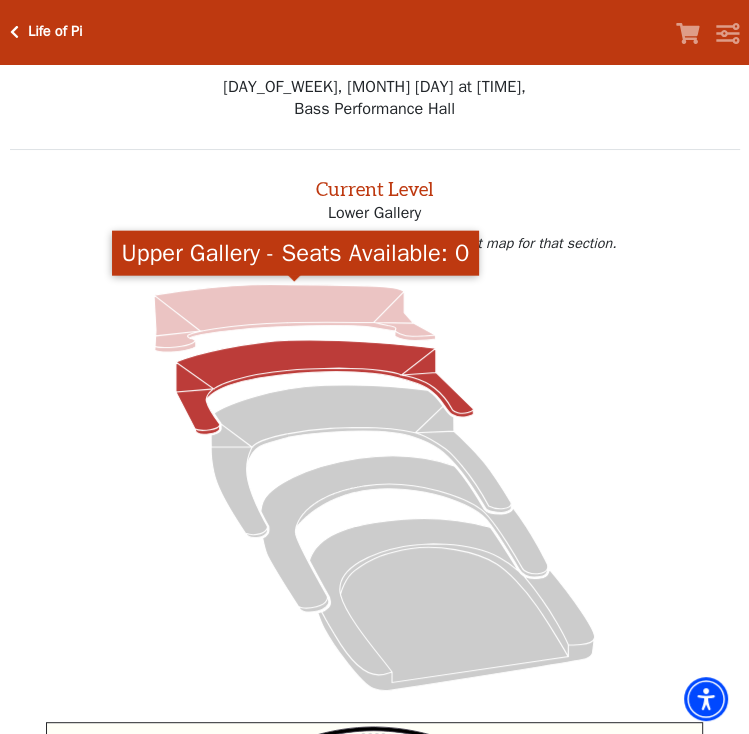 click 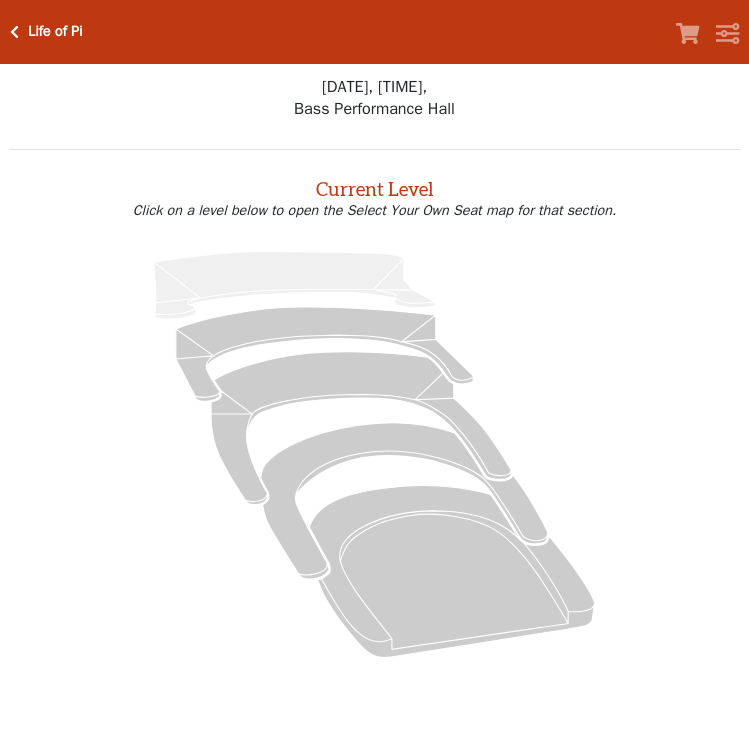 scroll, scrollTop: 0, scrollLeft: 0, axis: both 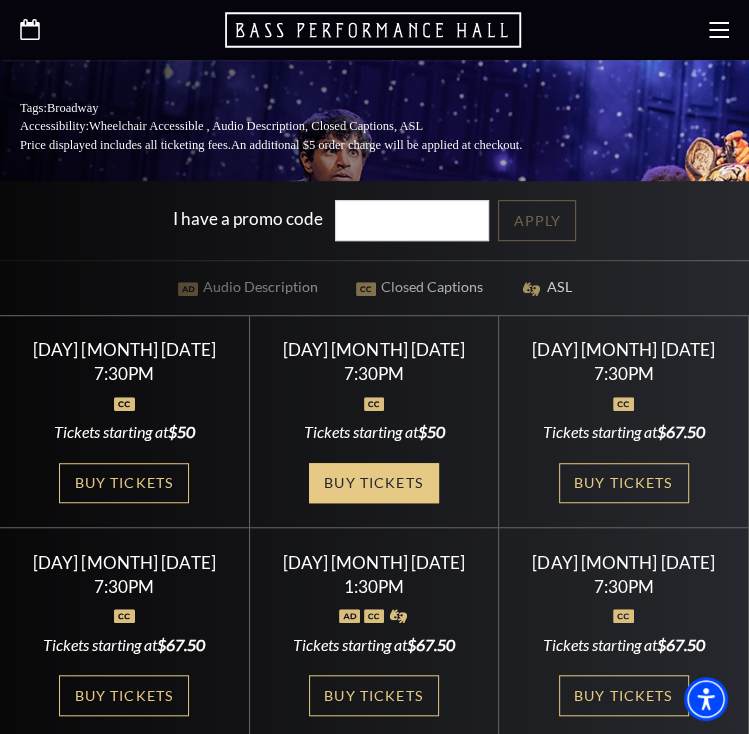 click on "Buy Tickets" at bounding box center (374, 483) 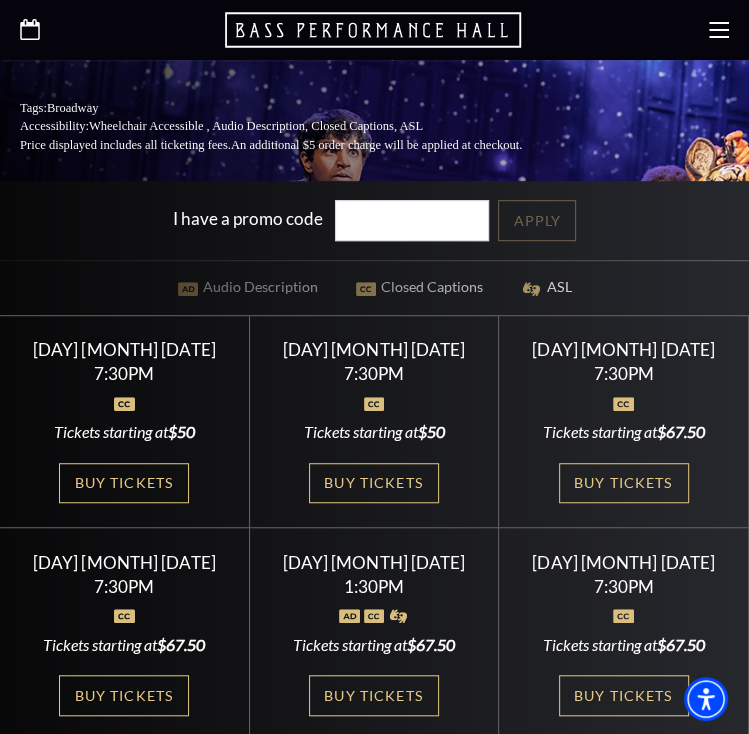 click 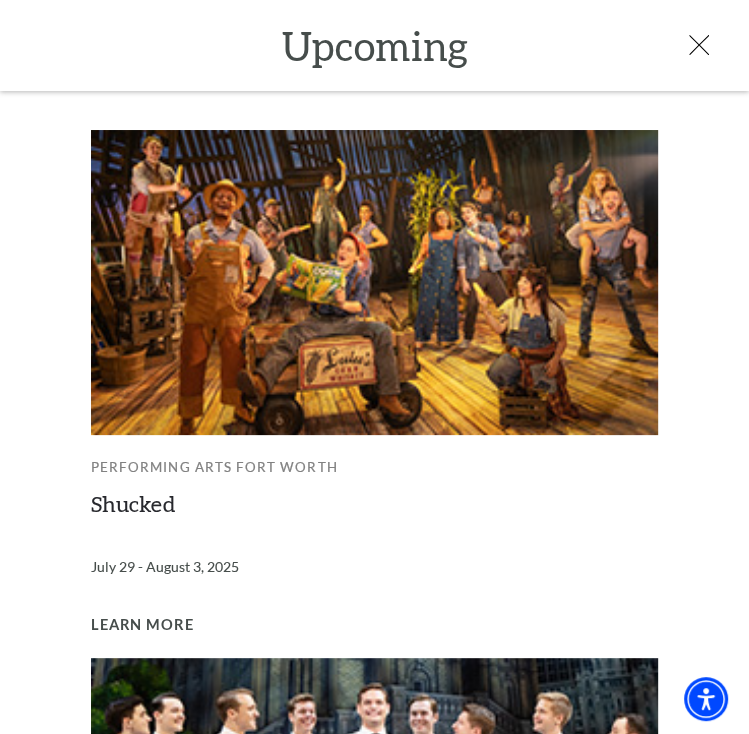 scroll, scrollTop: 0, scrollLeft: 0, axis: both 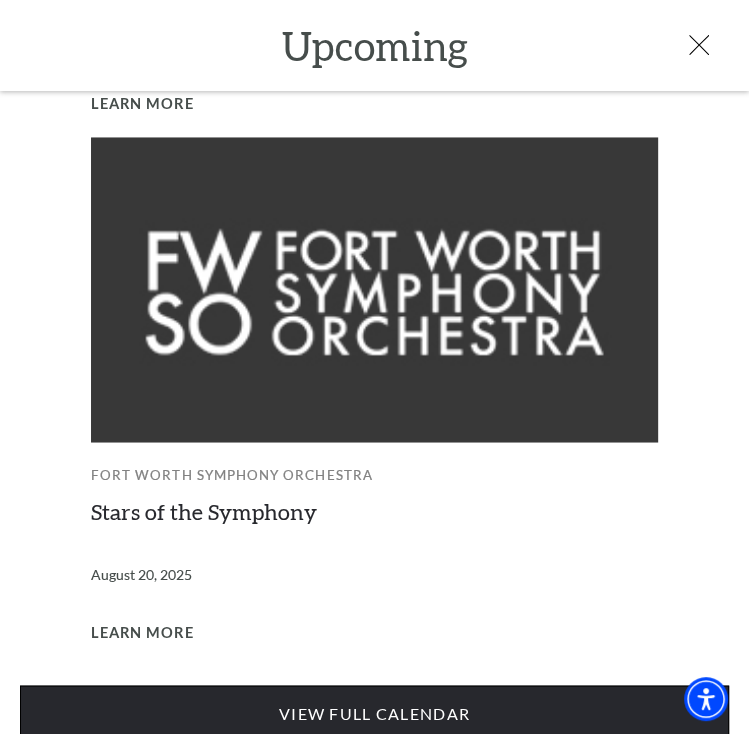 click on "View Full Calendar" at bounding box center (374, 713) 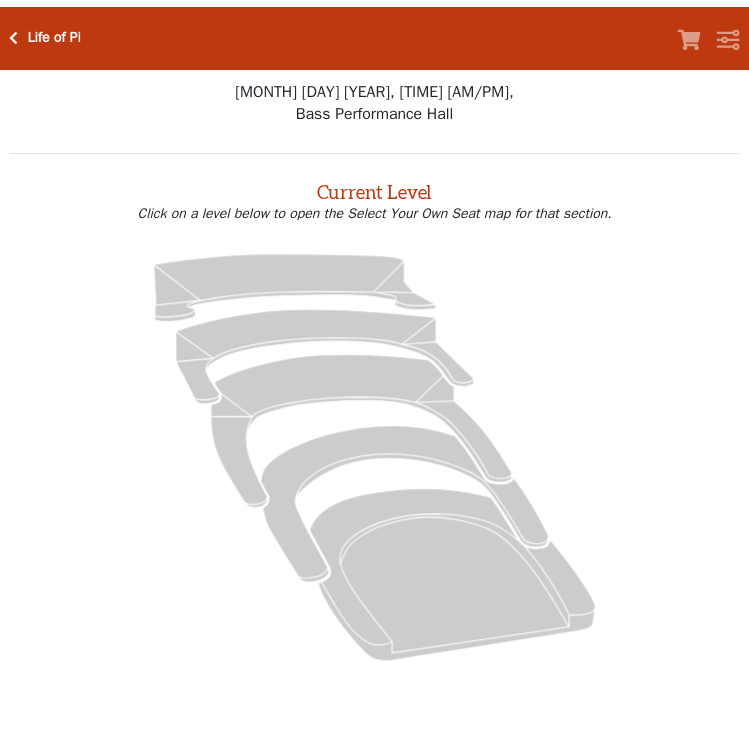 scroll, scrollTop: 0, scrollLeft: 0, axis: both 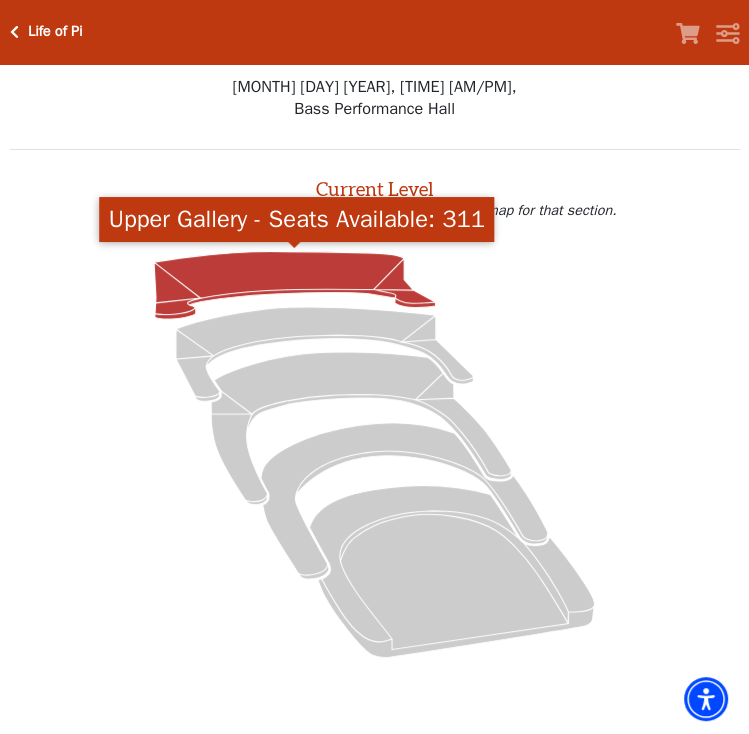 click 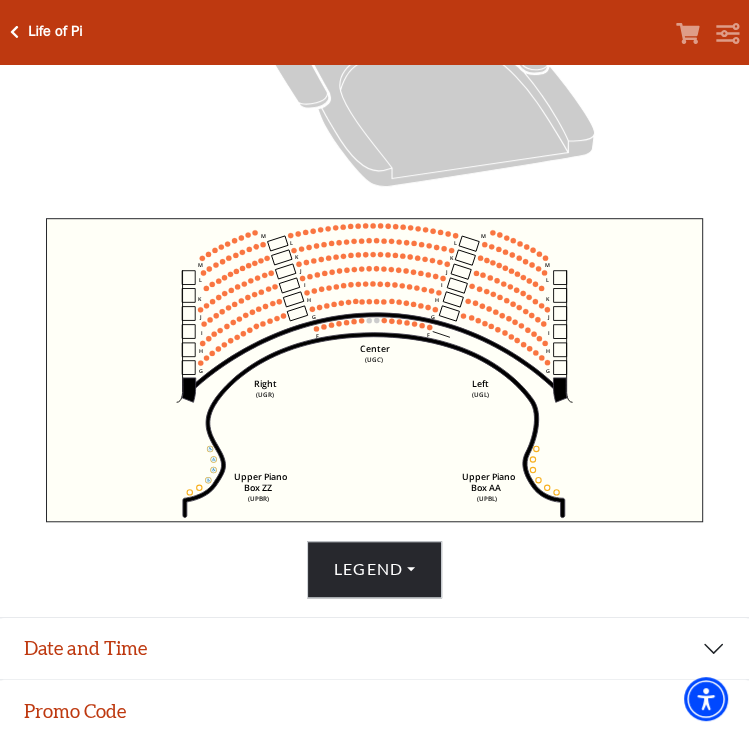 scroll, scrollTop: 542, scrollLeft: 0, axis: vertical 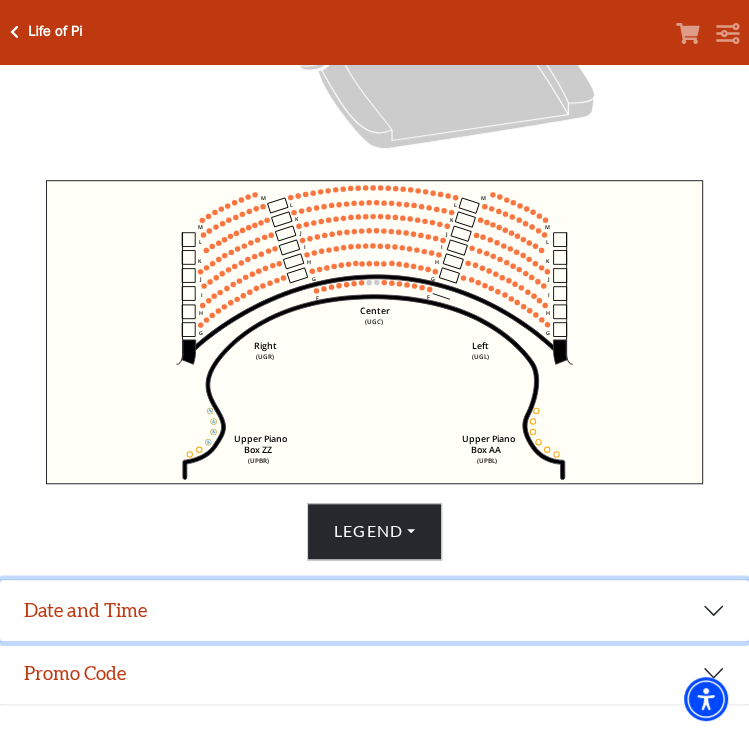 click on "Date and Time" at bounding box center [374, 611] 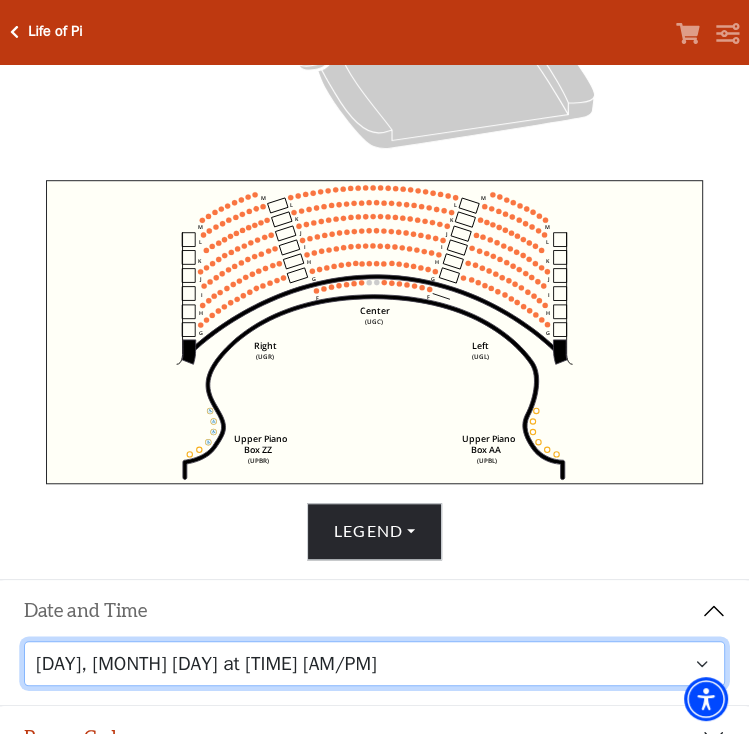 click on "Tuesday, September 23 at 7:30 PM Wednesday, September 24 at 7:30 PM Thursday, September 25 at 7:30 PM Friday, September 26 at 7:30 PM Saturday, September 27 at 1:30 PM Saturday, September 27 at 7:30 PM Sunday, September 28 at 1:30 PM Sunday, September 28 at 6:30 PM" at bounding box center (375, 663) 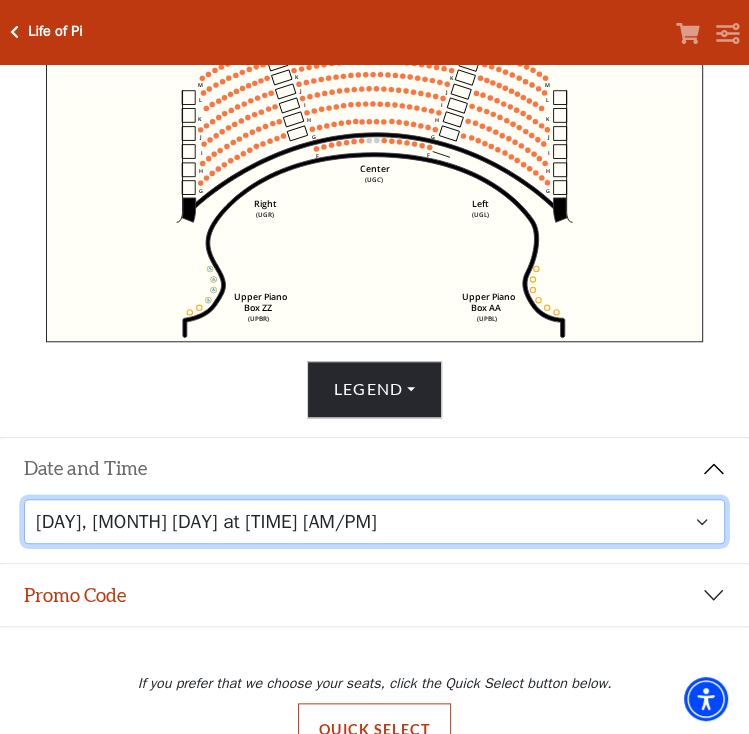 scroll, scrollTop: 721, scrollLeft: 0, axis: vertical 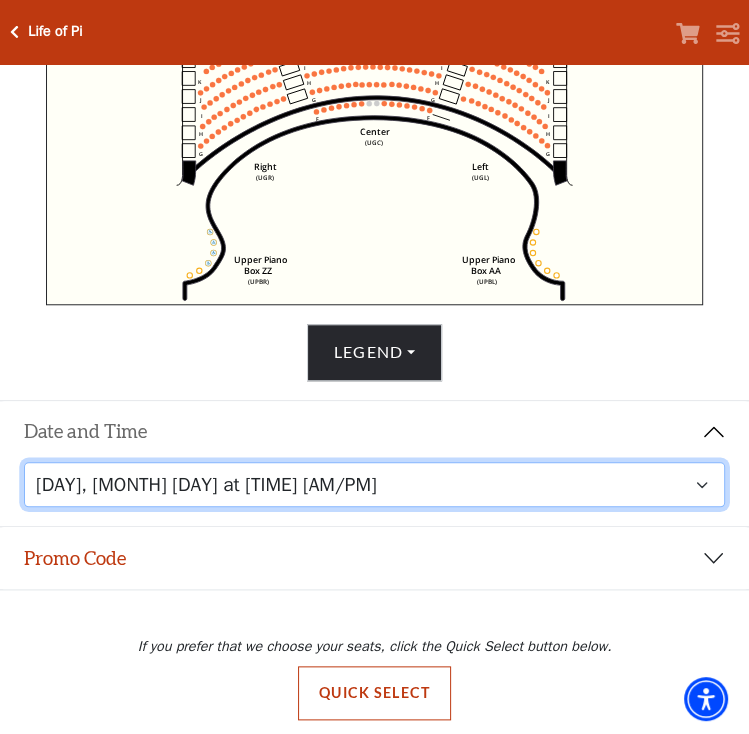 click on "Tuesday, September 23 at 7:30 PM Wednesday, September 24 at 7:30 PM Thursday, September 25 at 7:30 PM Friday, September 26 at 7:30 PM Saturday, September 27 at 1:30 PM Saturday, September 27 at 7:30 PM Sunday, September 28 at 1:30 PM Sunday, September 28 at 6:30 PM" at bounding box center (375, 484) 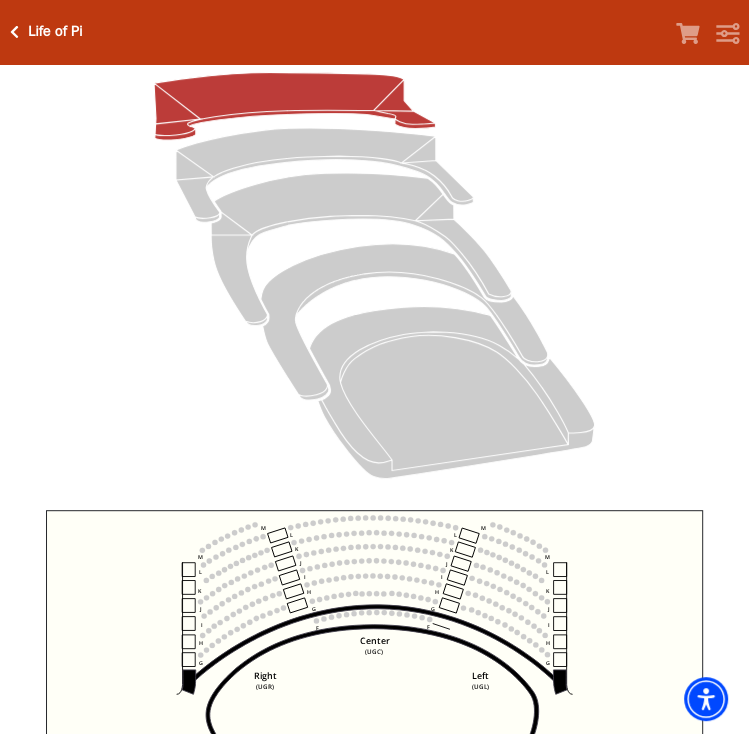 scroll, scrollTop: 76, scrollLeft: 0, axis: vertical 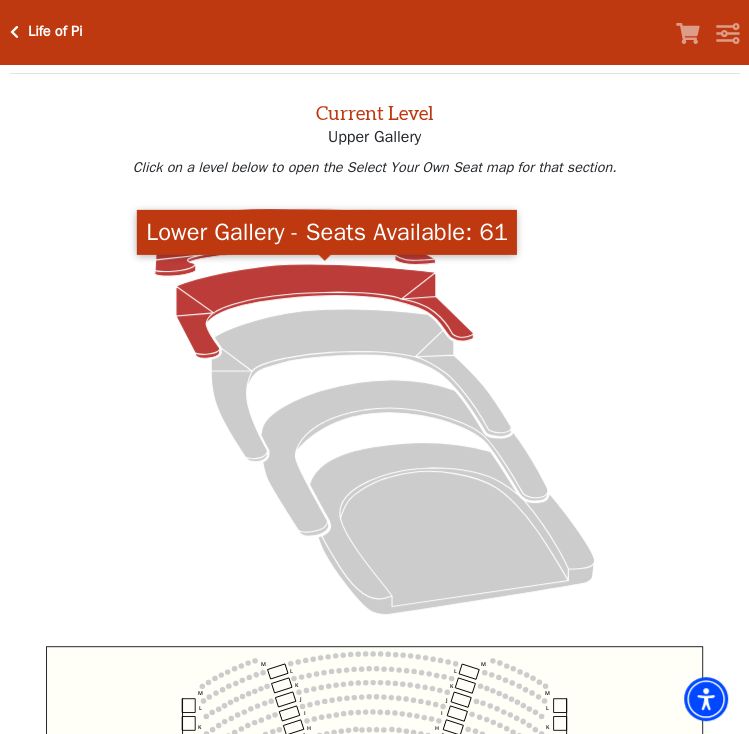 click 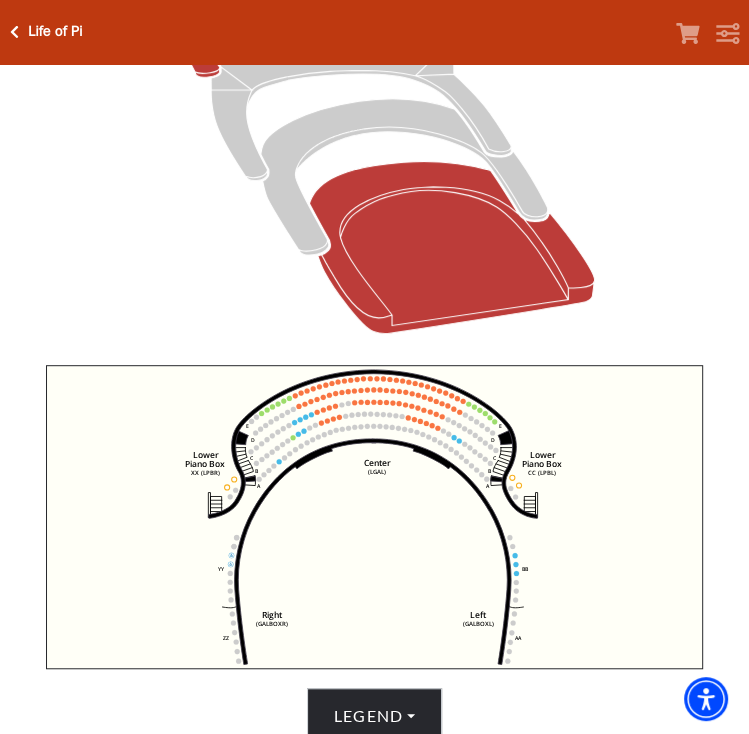 scroll, scrollTop: 309, scrollLeft: 0, axis: vertical 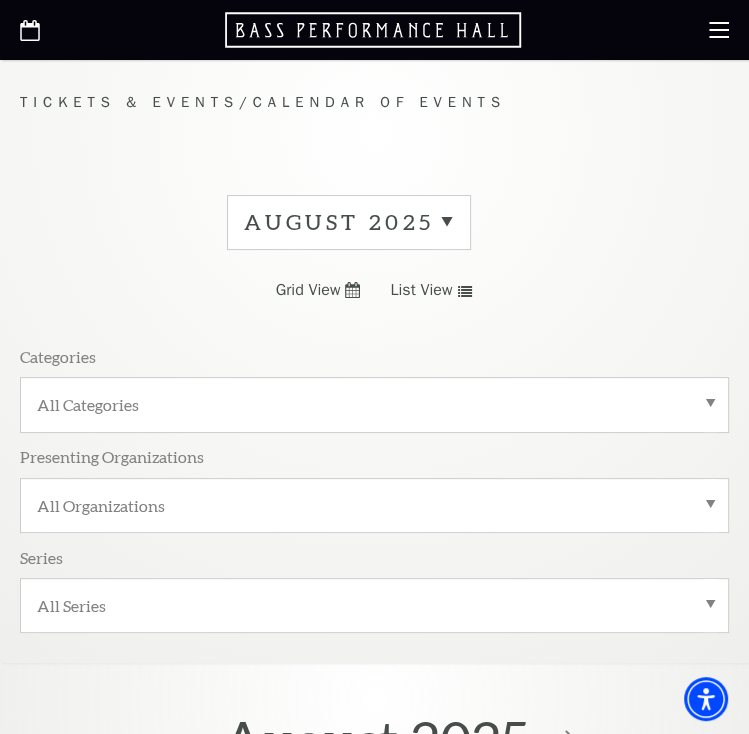 click on "August 2025" at bounding box center (349, 222) 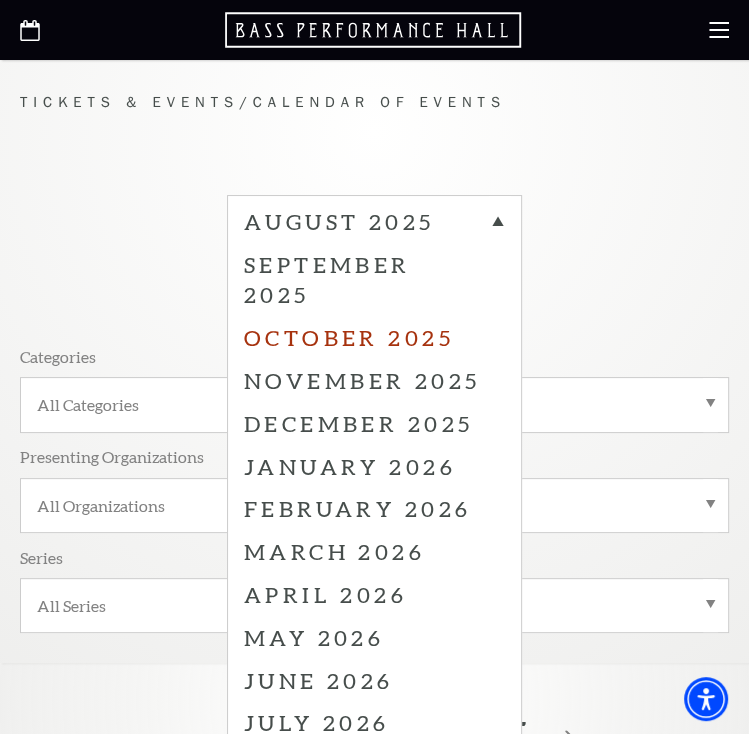 click on "October 2025" at bounding box center [374, 337] 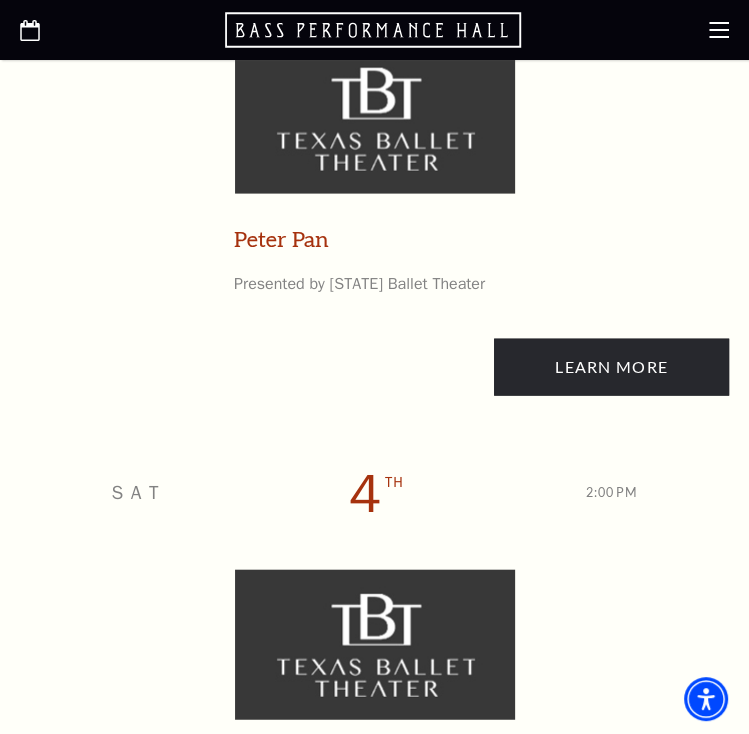 scroll, scrollTop: 2100, scrollLeft: 0, axis: vertical 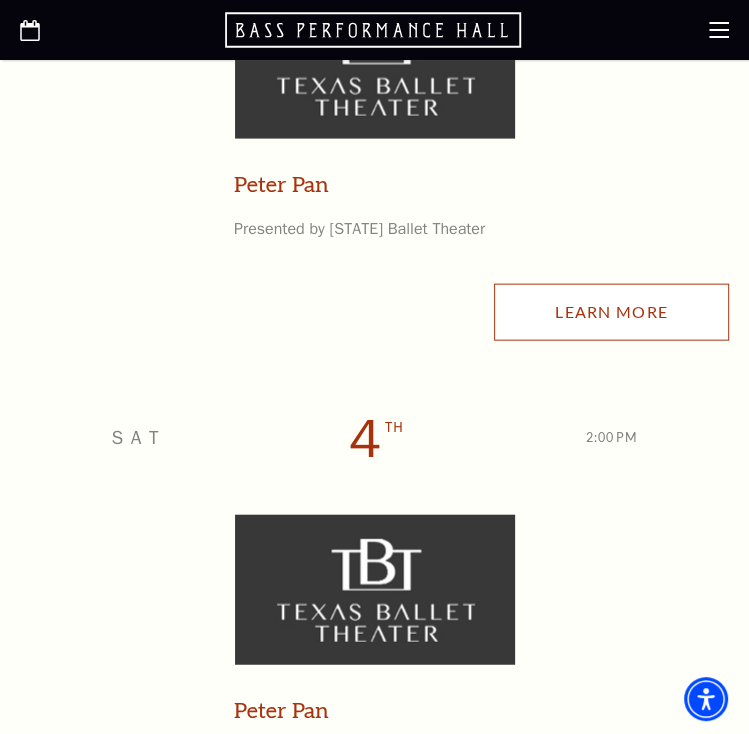 click on "Learn More" at bounding box center [611, 312] 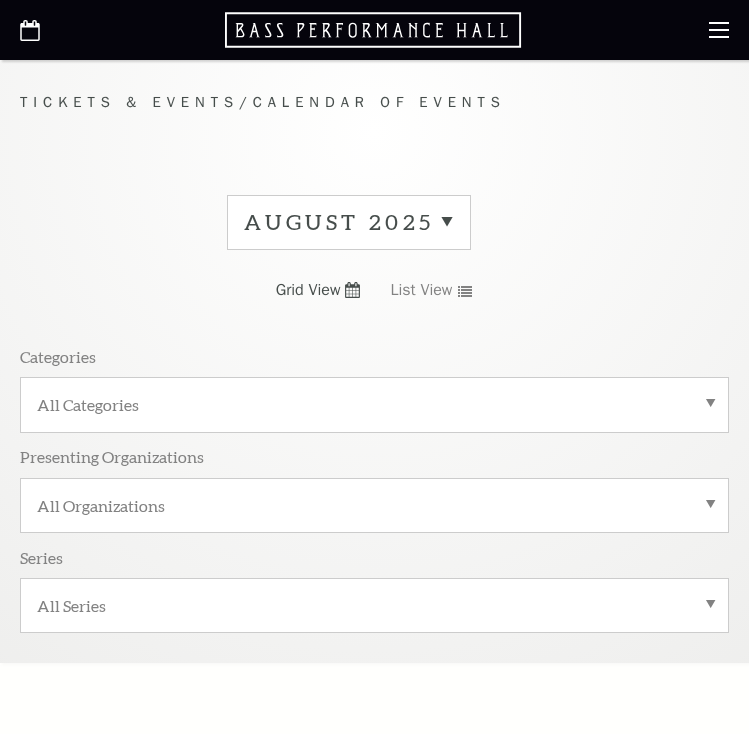 scroll, scrollTop: 0, scrollLeft: 0, axis: both 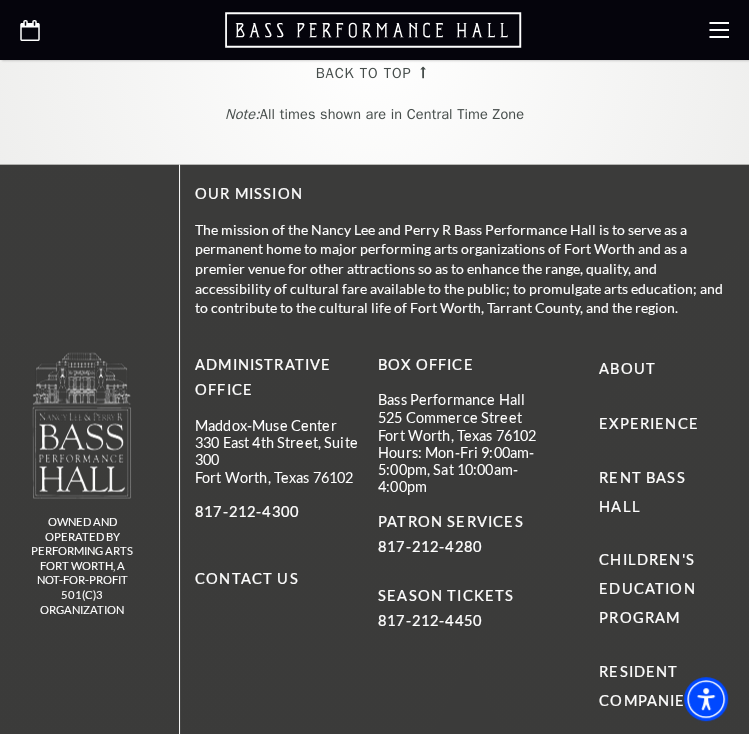 click 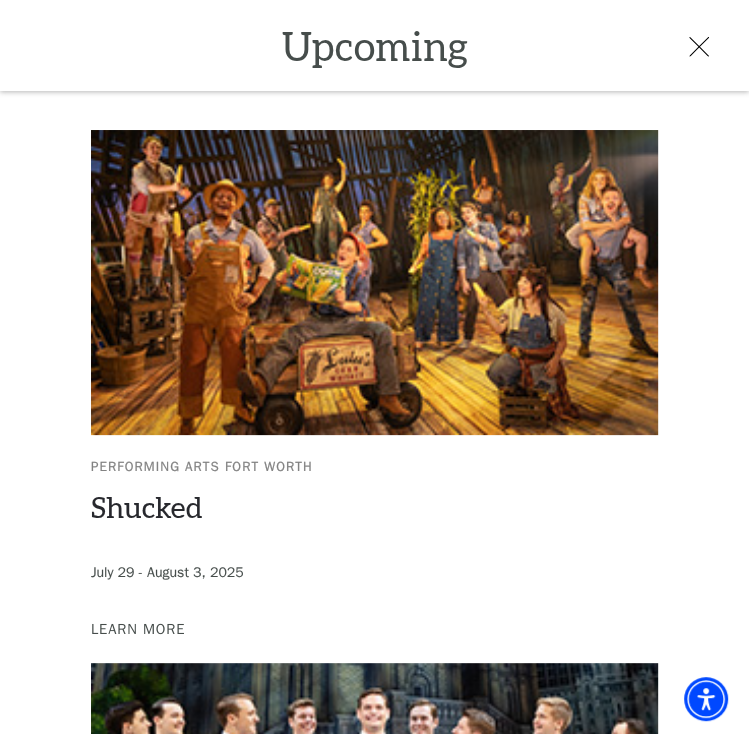 scroll, scrollTop: 0, scrollLeft: 0, axis: both 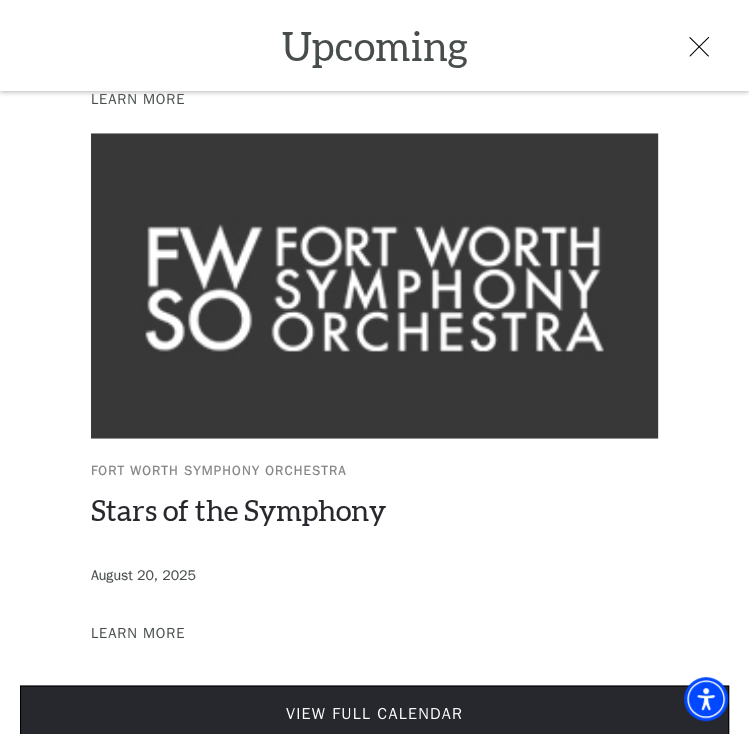click on "View Full Calendar" at bounding box center (374, 713) 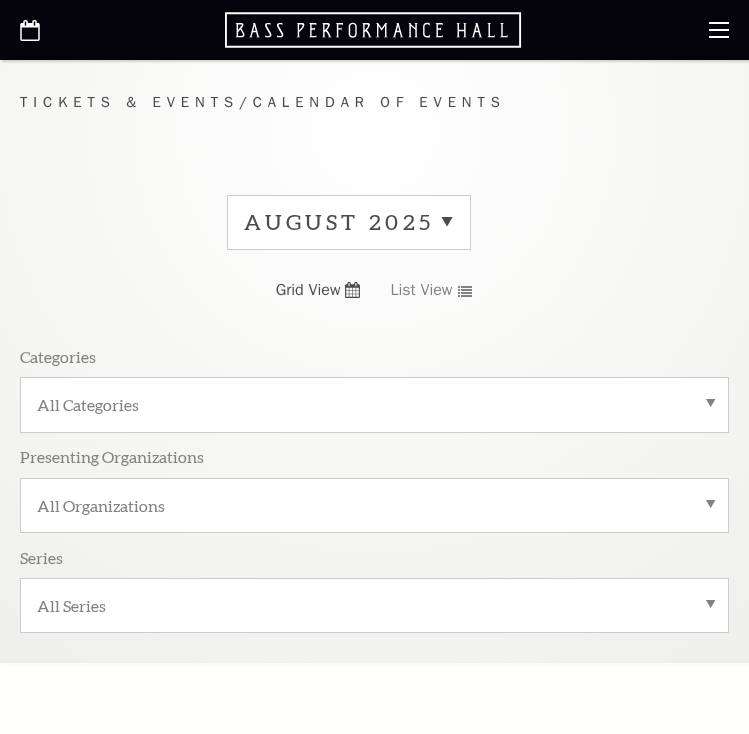 scroll, scrollTop: 0, scrollLeft: 0, axis: both 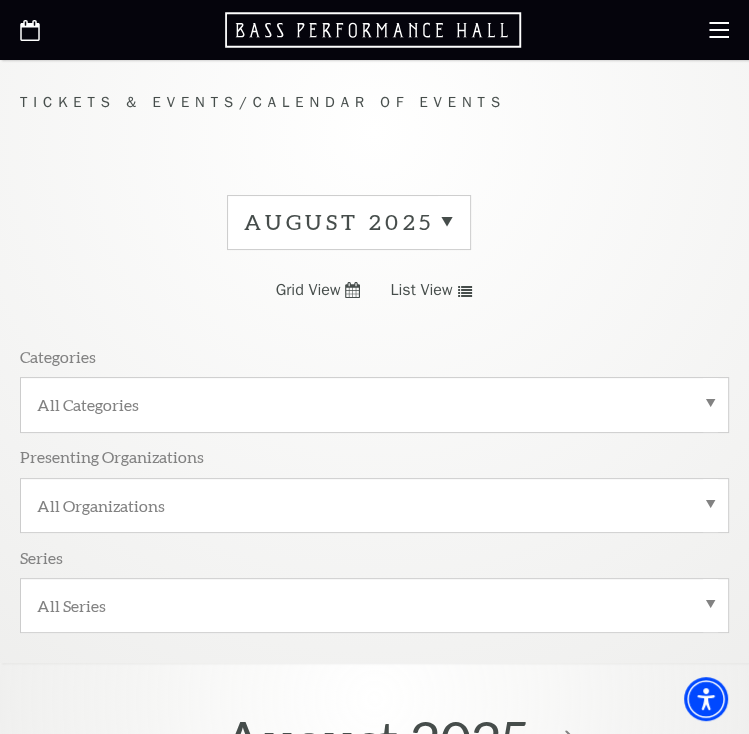 click on "August 2025" at bounding box center [349, 222] 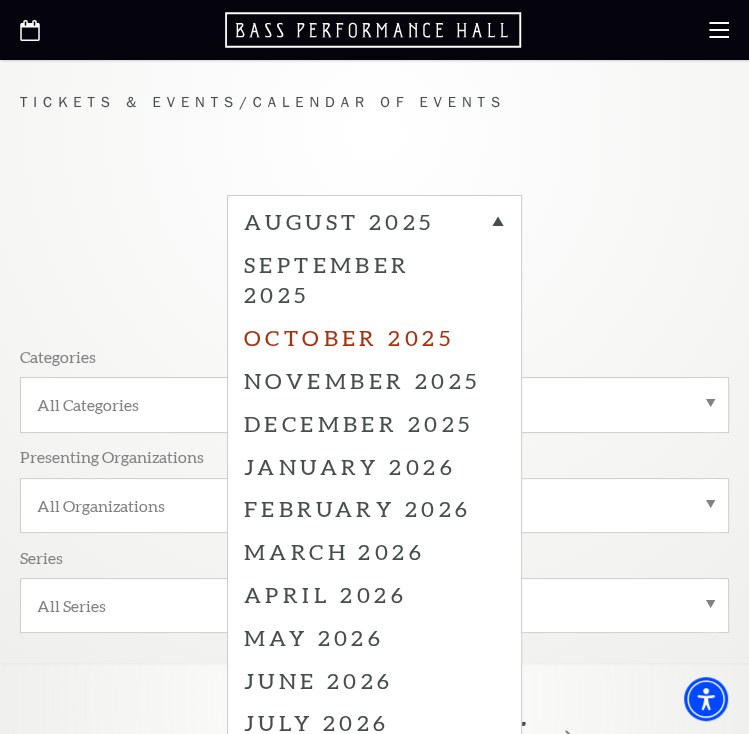 click on "October 2025" at bounding box center (374, 337) 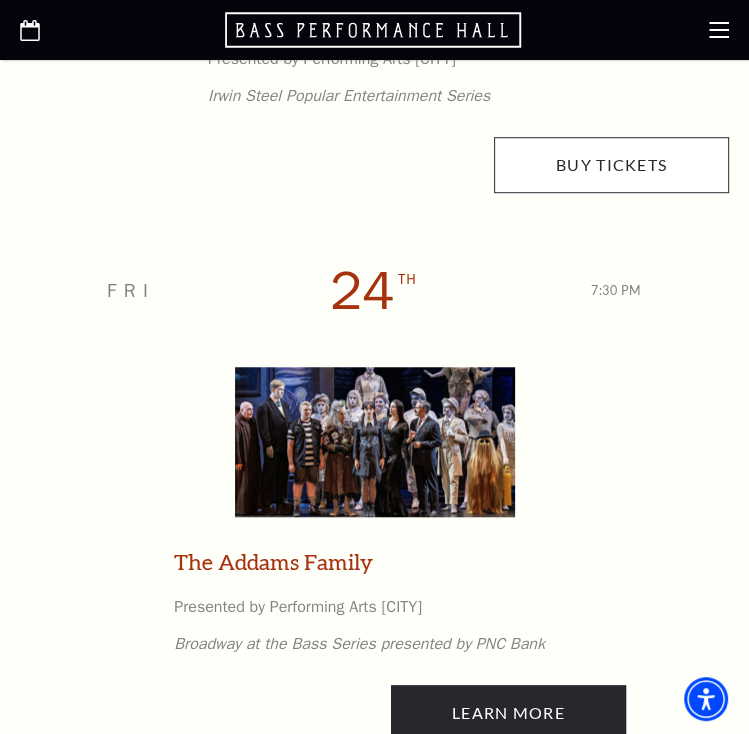 scroll, scrollTop: 4433, scrollLeft: 0, axis: vertical 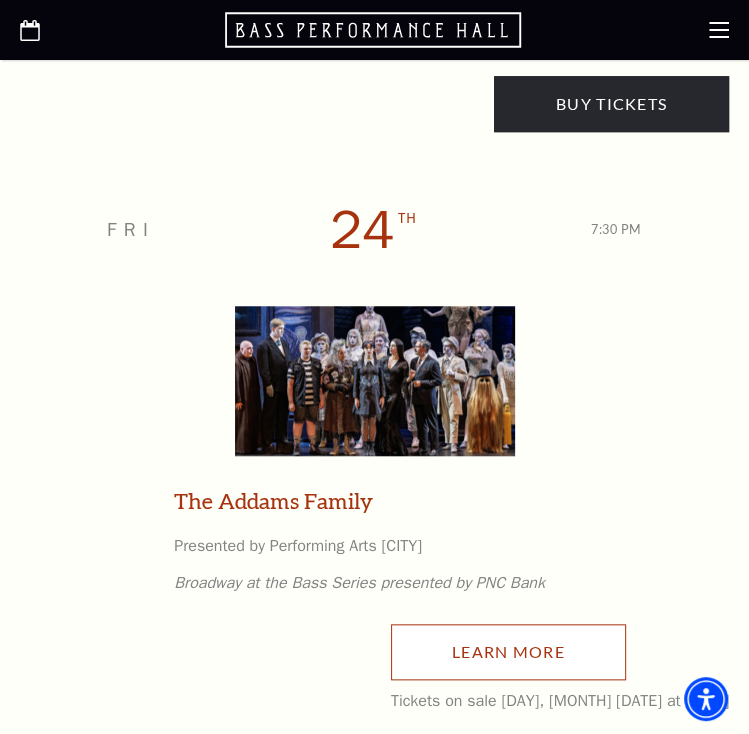 click on "Learn More" at bounding box center (508, 652) 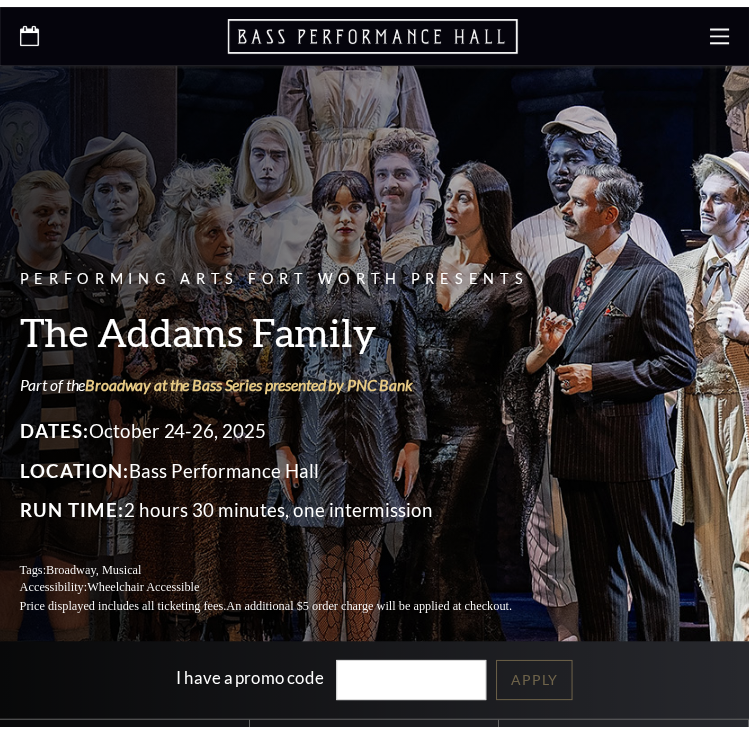 scroll, scrollTop: 0, scrollLeft: 0, axis: both 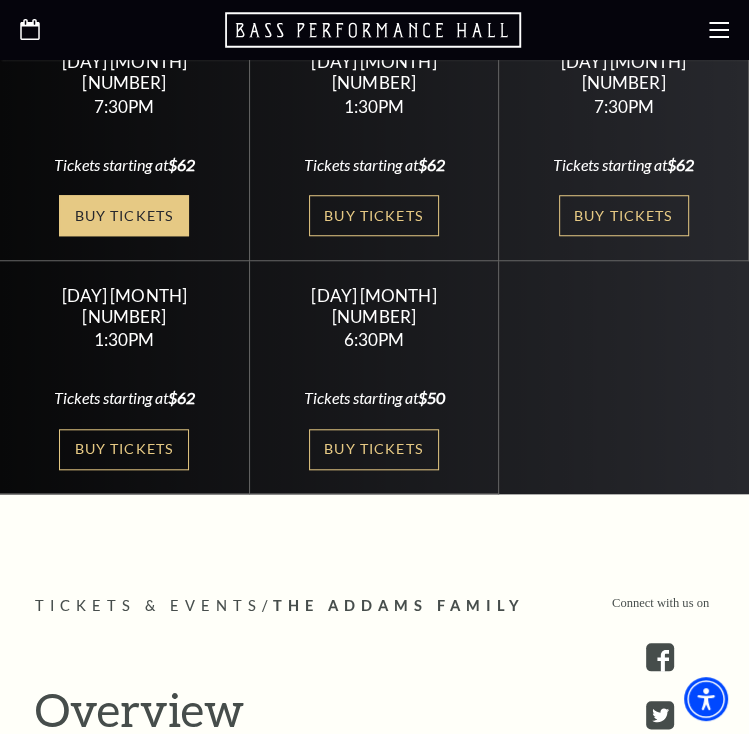 click on "Buy Tickets" at bounding box center (124, 215) 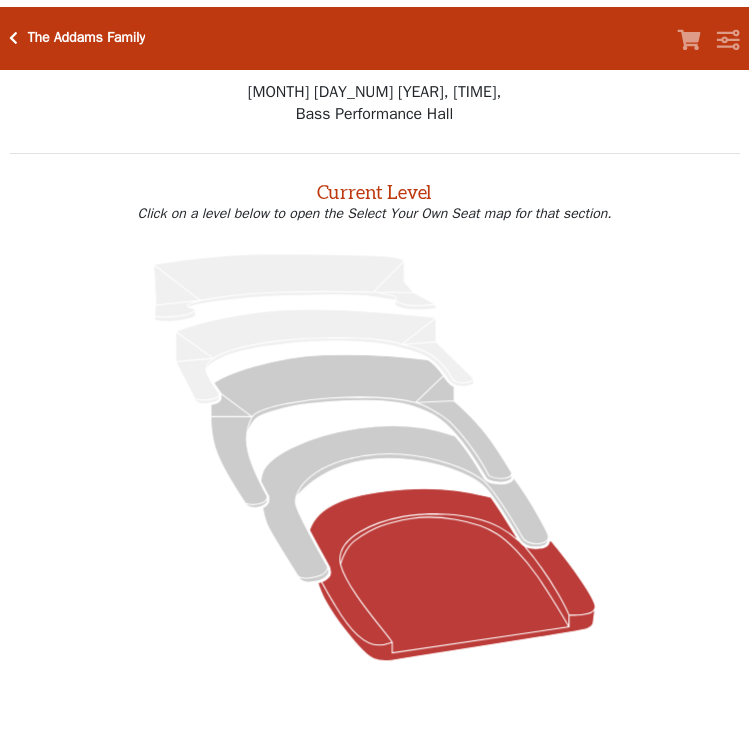 scroll, scrollTop: 0, scrollLeft: 0, axis: both 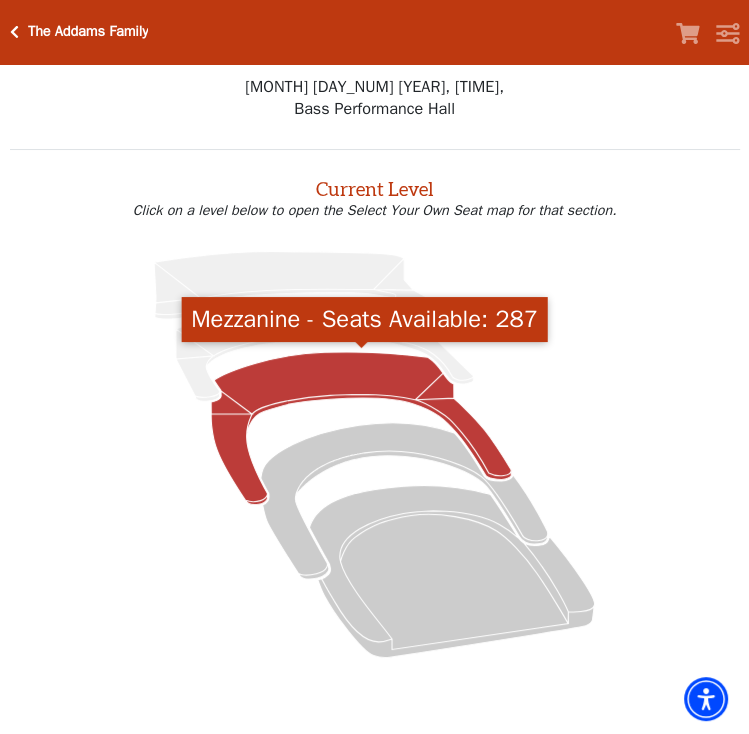 click 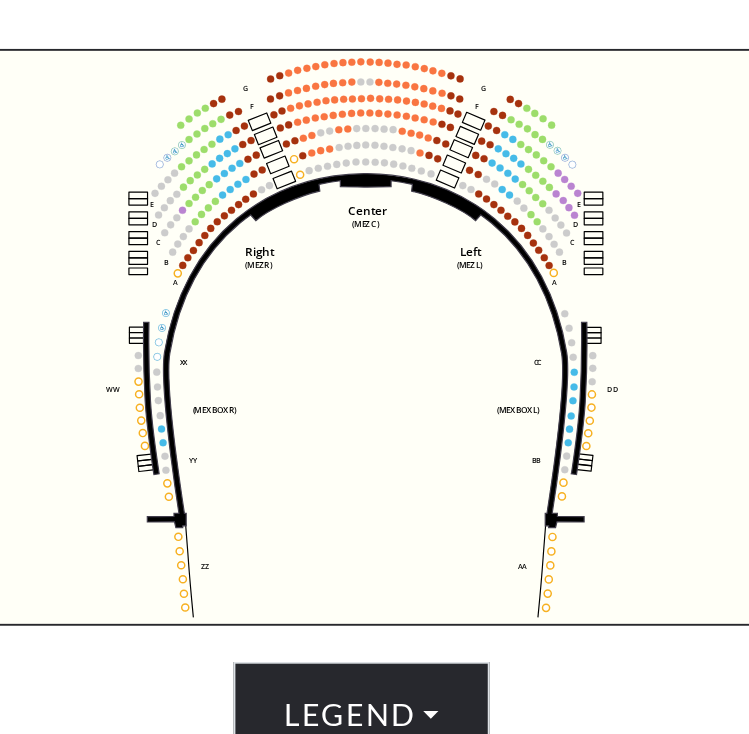 scroll, scrollTop: 542, scrollLeft: 0, axis: vertical 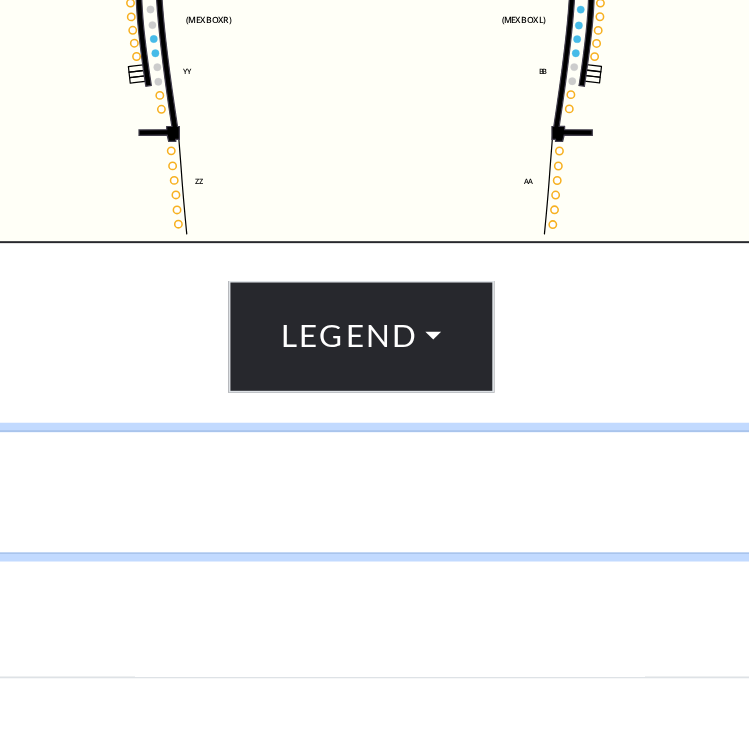 click on "Date and Time" at bounding box center [374, 612] 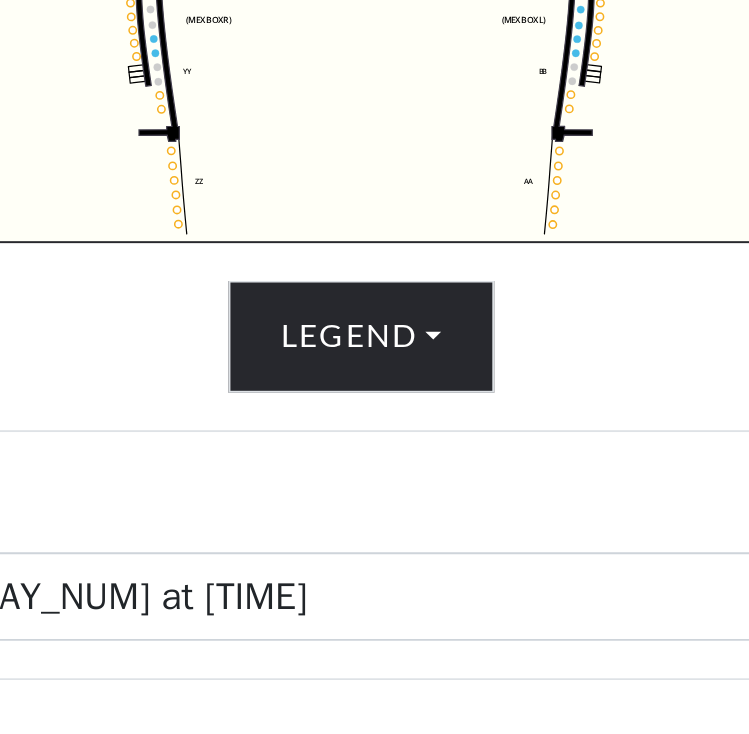 click on "Date and Time" at bounding box center (374, 612) 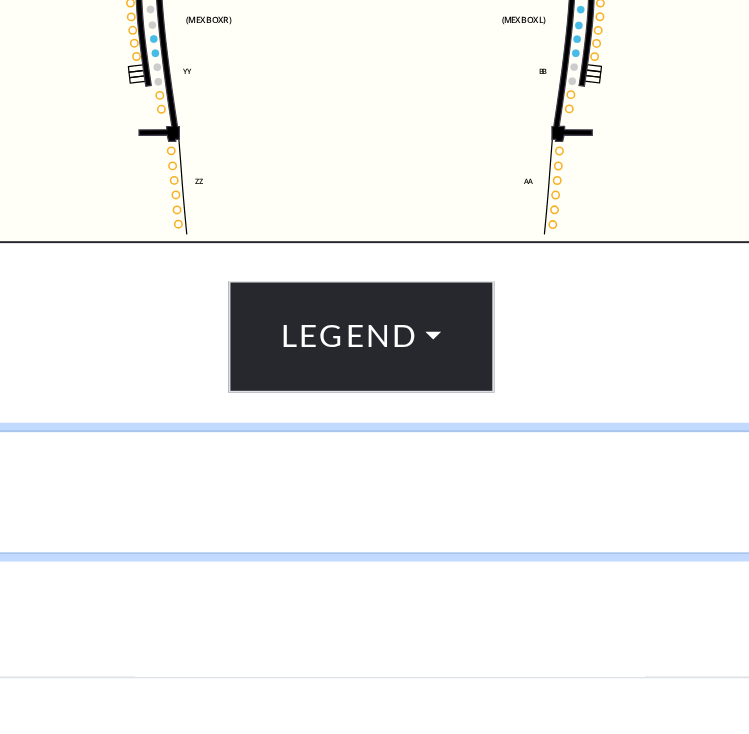 click on "Date and Time" at bounding box center (374, 612) 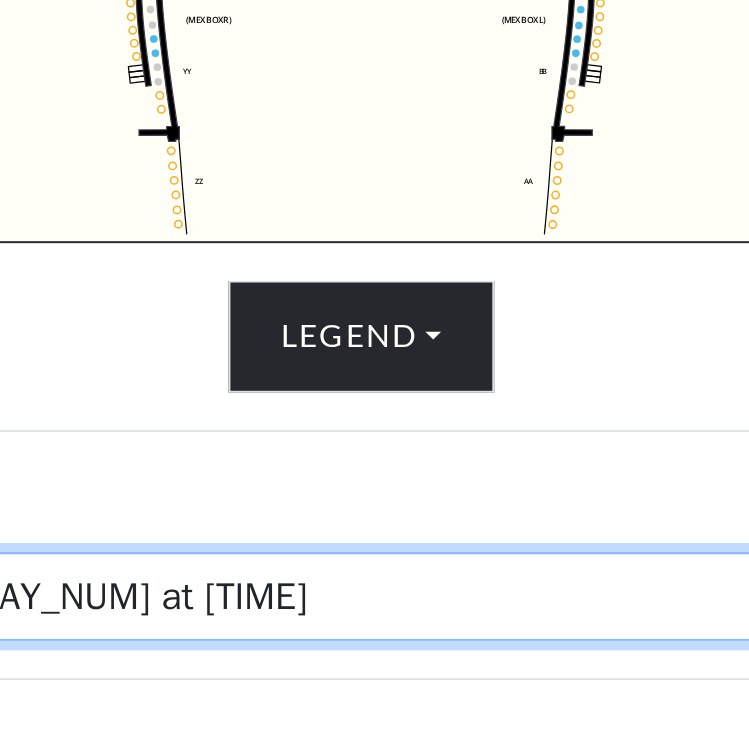 click on "Friday, October 24 at 7:30 PM Saturday, October 25 at 1:30 PM Saturday, October 25 at 7:30 PM Sunday, October 26 at 1:30 PM Sunday, October 26 at 6:30 PM" at bounding box center [375, 664] 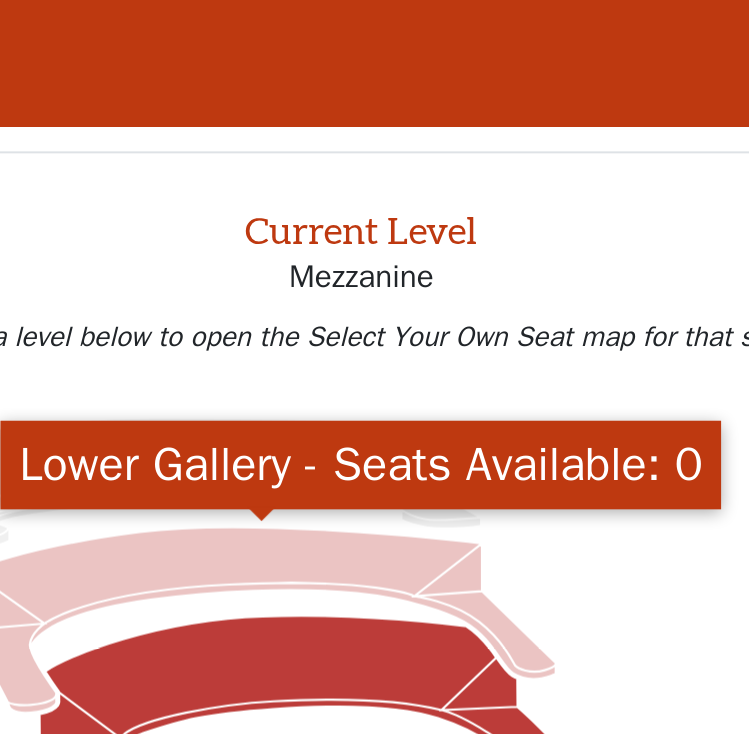 scroll, scrollTop: 0, scrollLeft: 0, axis: both 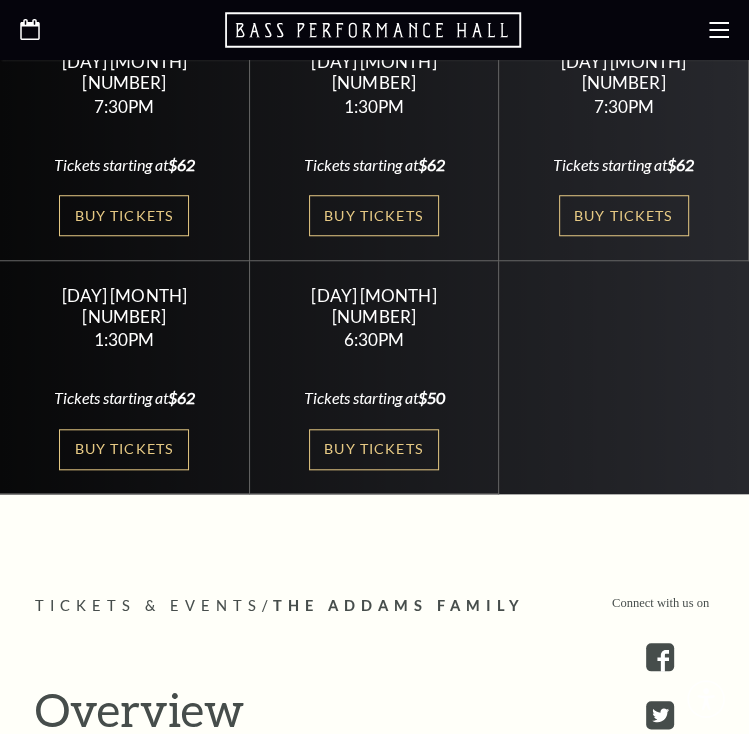 drag, startPoint x: 31, startPoint y: 32, endPoint x: 40, endPoint y: 37, distance: 10.29563 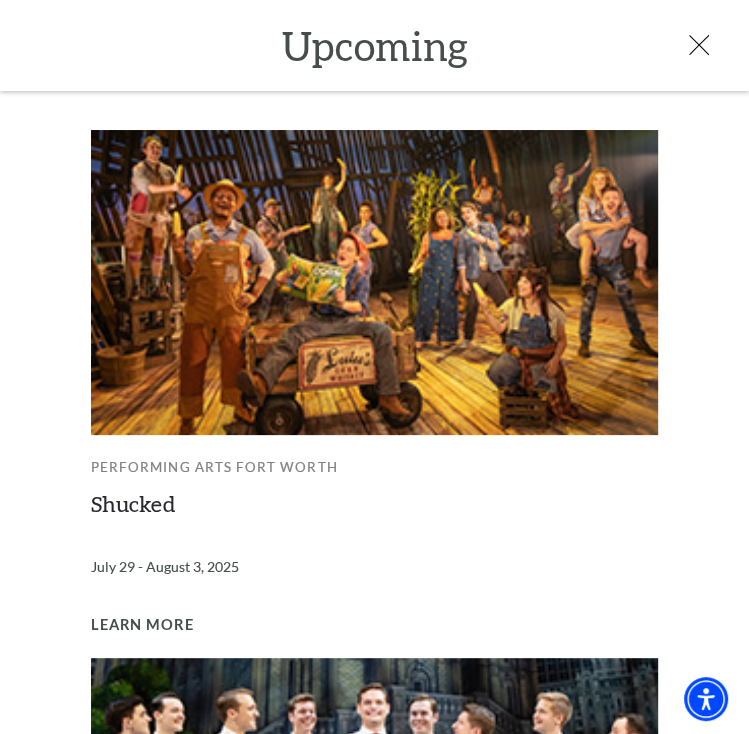scroll, scrollTop: 0, scrollLeft: 0, axis: both 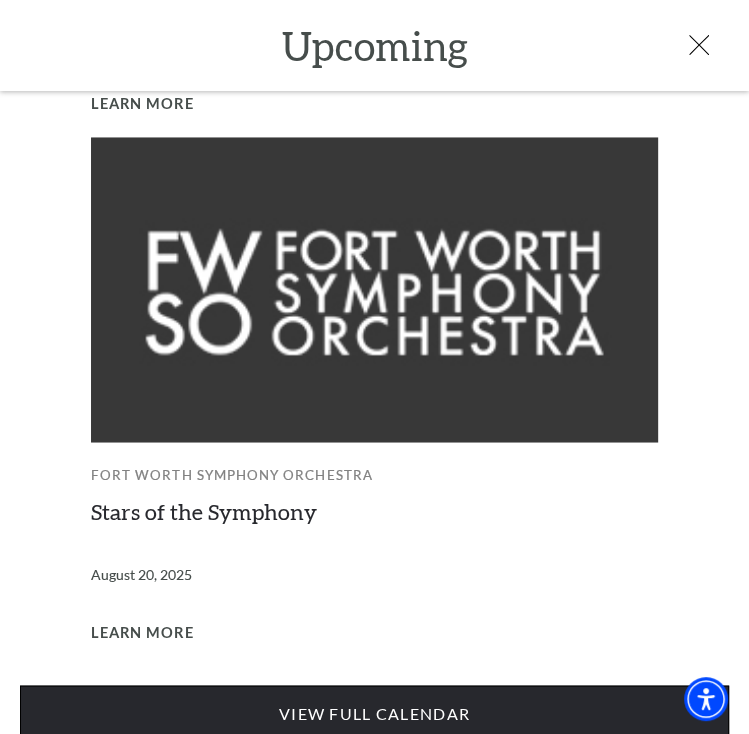 click on "View Full Calendar" at bounding box center (374, 713) 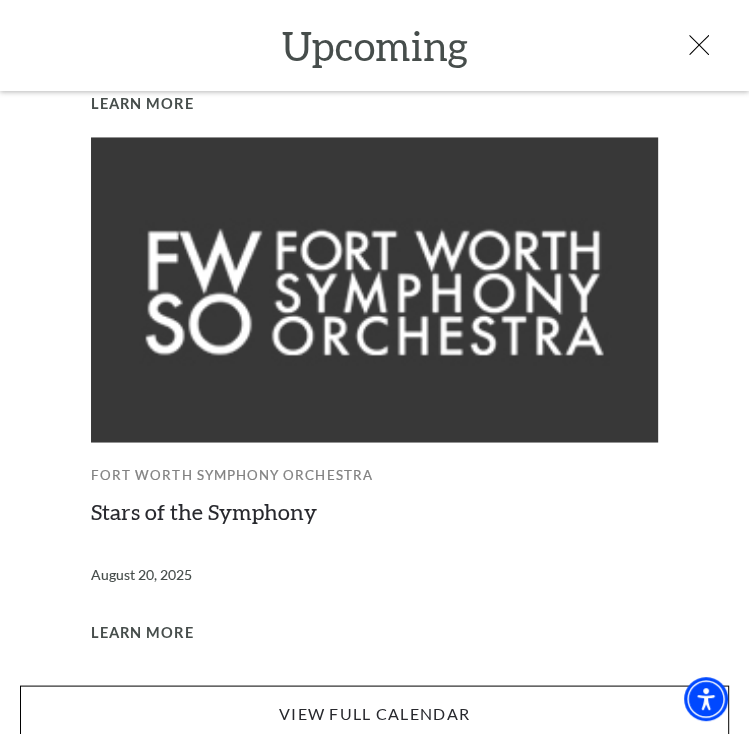scroll, scrollTop: 1166, scrollLeft: 0, axis: vertical 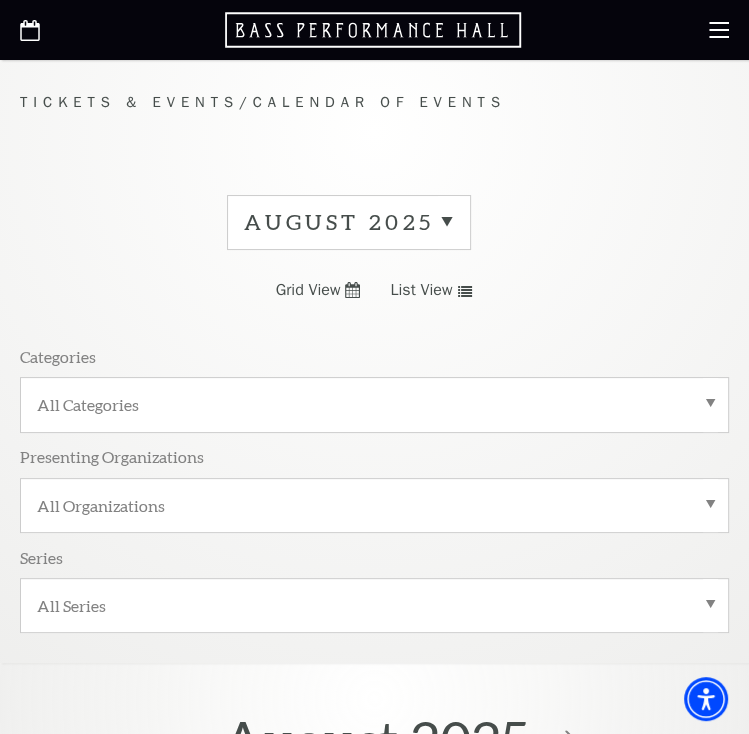 click on "August 2025" at bounding box center [349, 222] 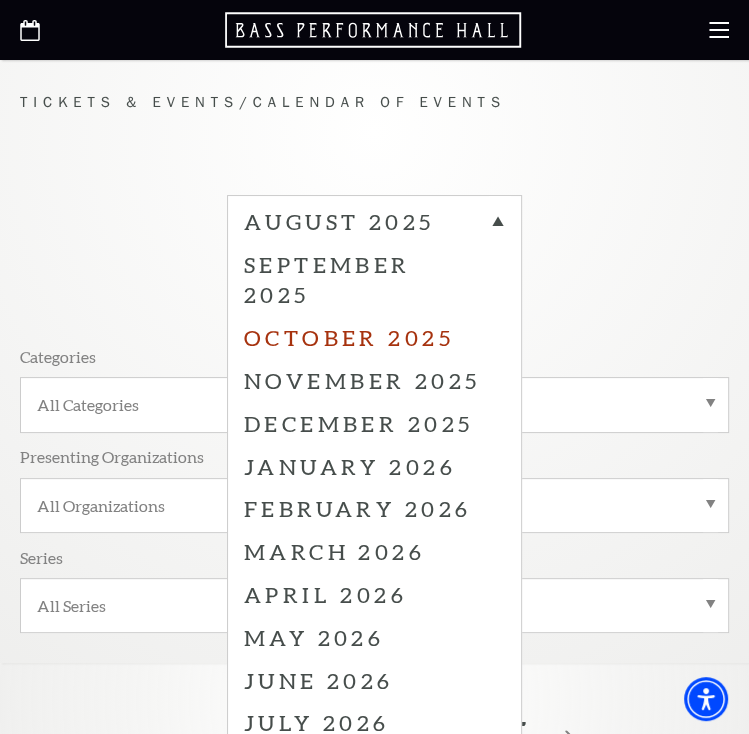 click on "October 2025" at bounding box center [374, 337] 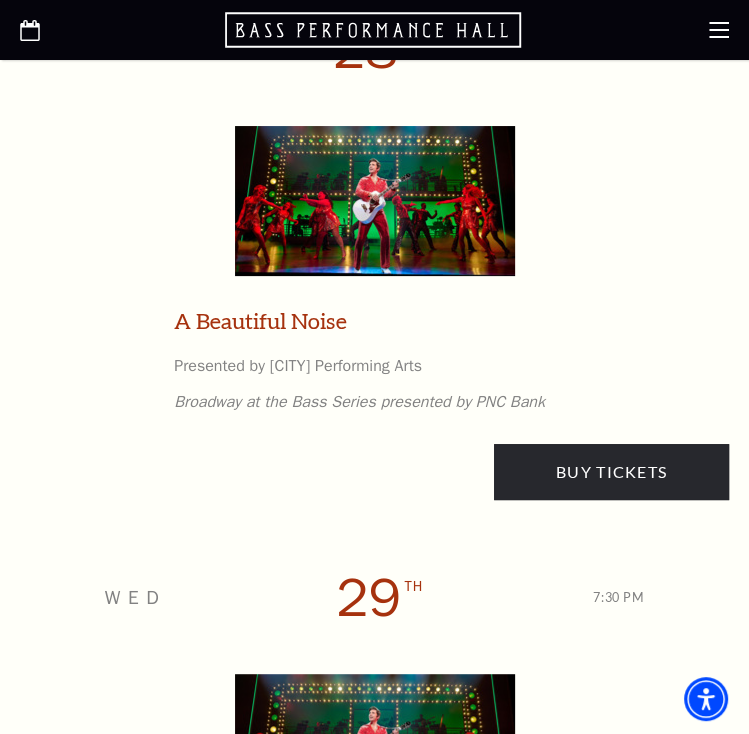 scroll, scrollTop: 7700, scrollLeft: 0, axis: vertical 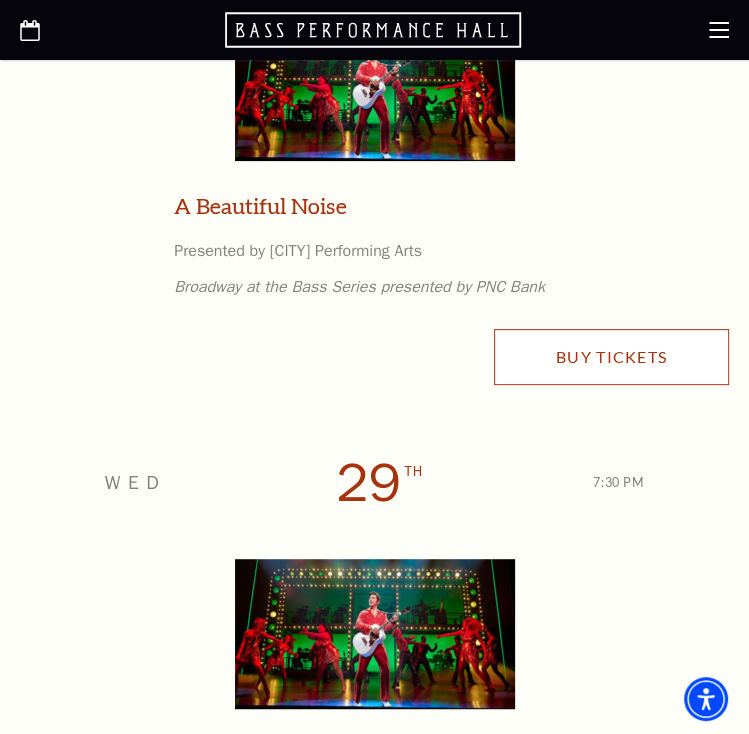 click on "Buy Tickets" at bounding box center (611, 357) 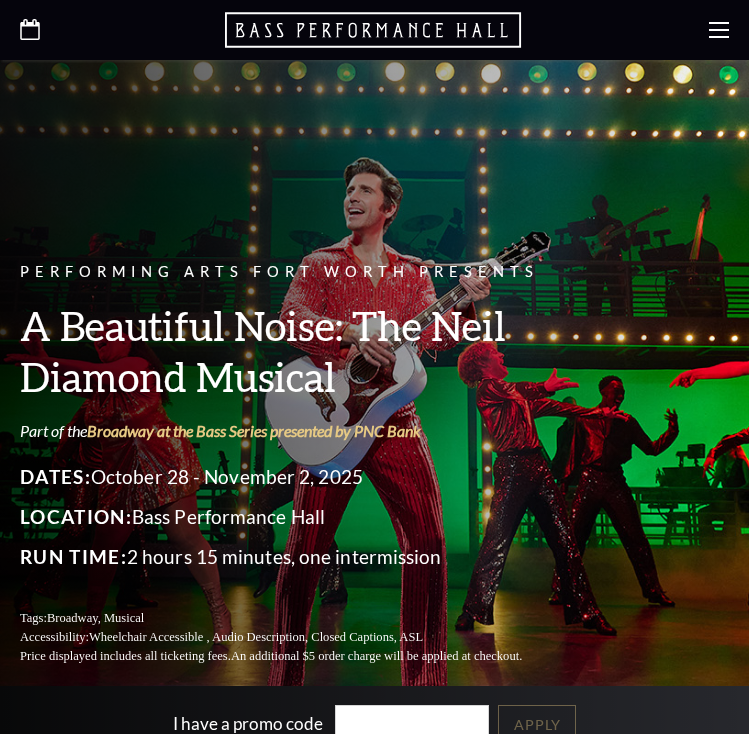 scroll, scrollTop: 0, scrollLeft: 0, axis: both 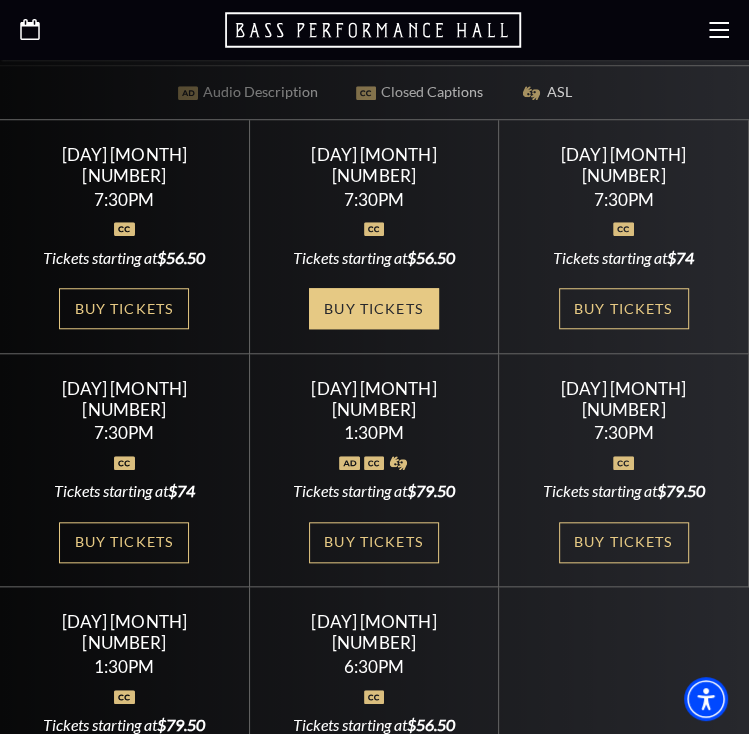 click on "Buy Tickets" at bounding box center (374, 308) 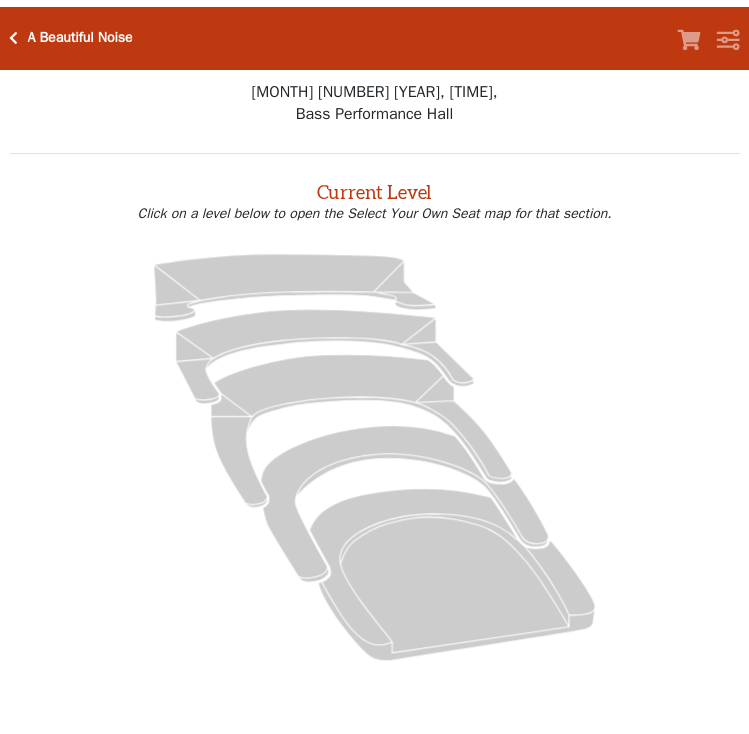 scroll, scrollTop: 0, scrollLeft: 0, axis: both 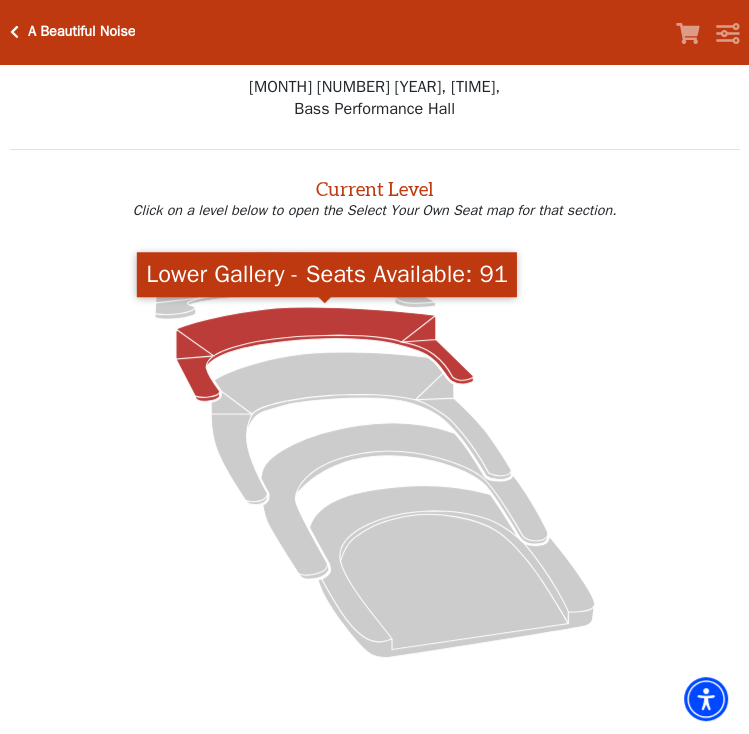 click 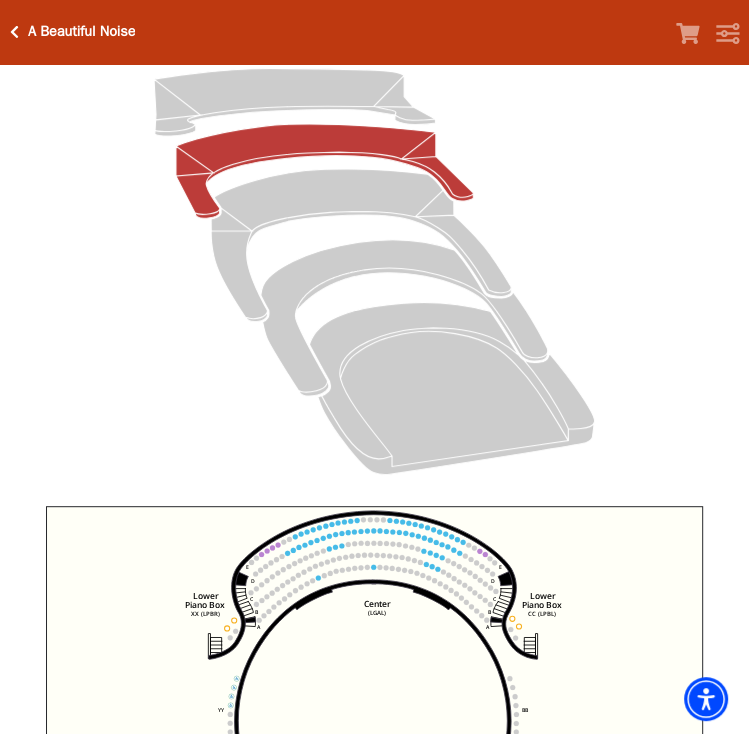 scroll, scrollTop: 466, scrollLeft: 0, axis: vertical 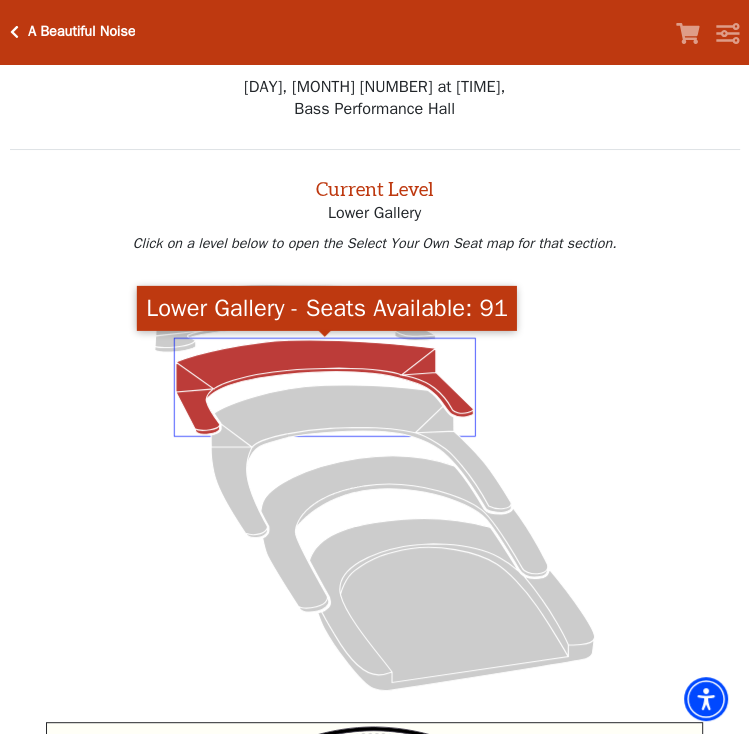 click 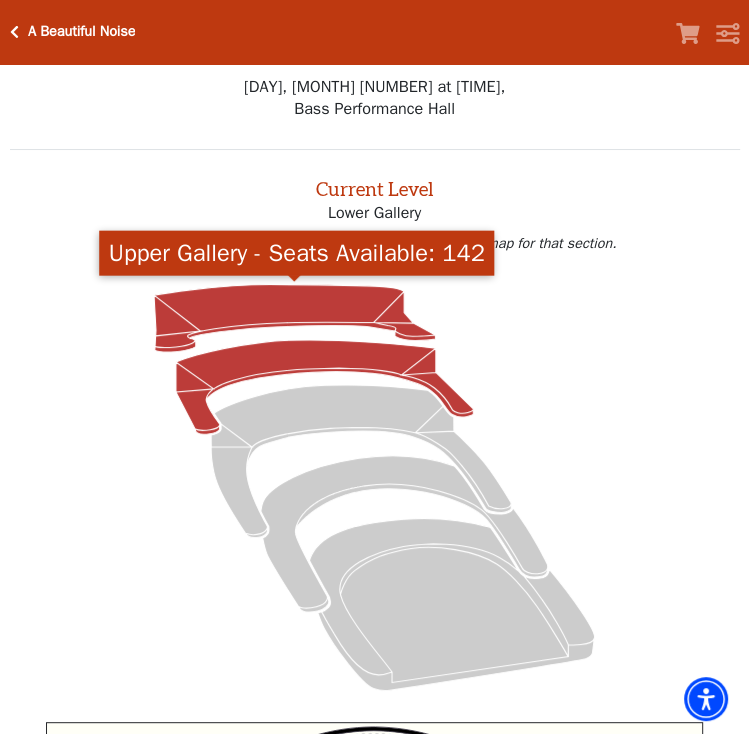 click 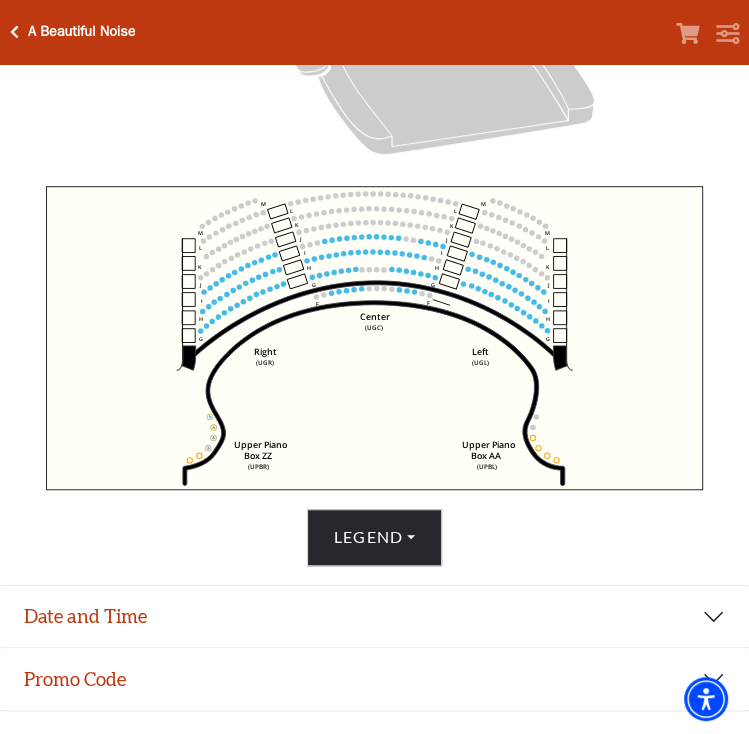 scroll, scrollTop: 542, scrollLeft: 0, axis: vertical 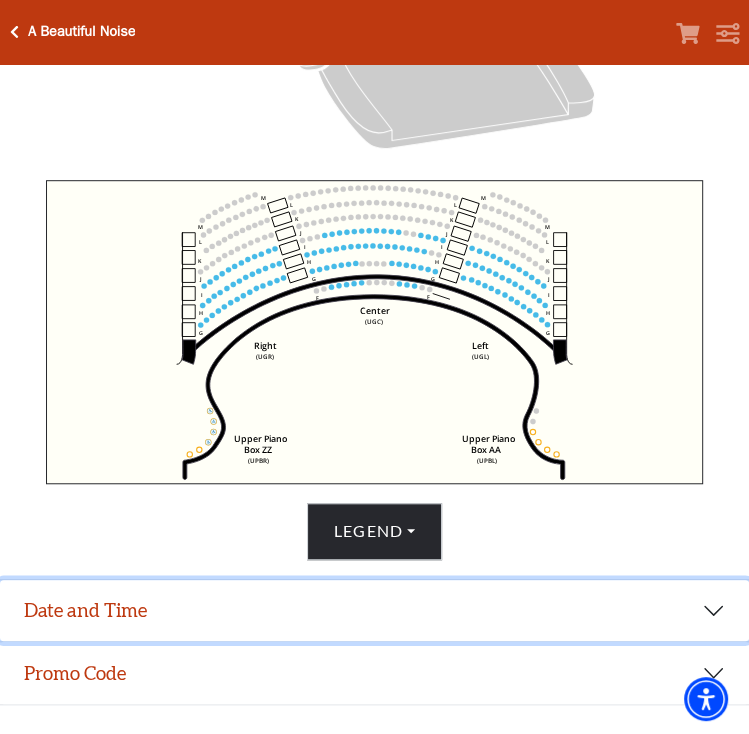 click on "Date and Time" at bounding box center (374, 611) 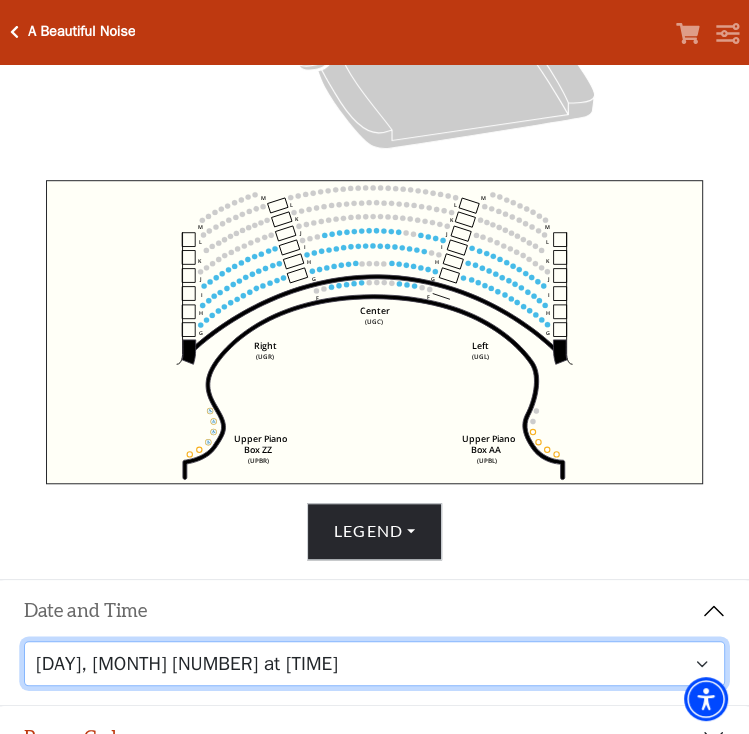 click on "Tuesday, October 28 at 7:30 PM Wednesday, October 29 at 7:30 PM Thursday, October 30 at 7:30 PM Friday, October 31 at 7:30 PM Saturday, November 1 at 1:30 PM Saturday, November 1 at 7:30 PM Sunday, November 2 at 1:30 PM Sunday, November 2 at 6:30 PM" at bounding box center (375, 663) 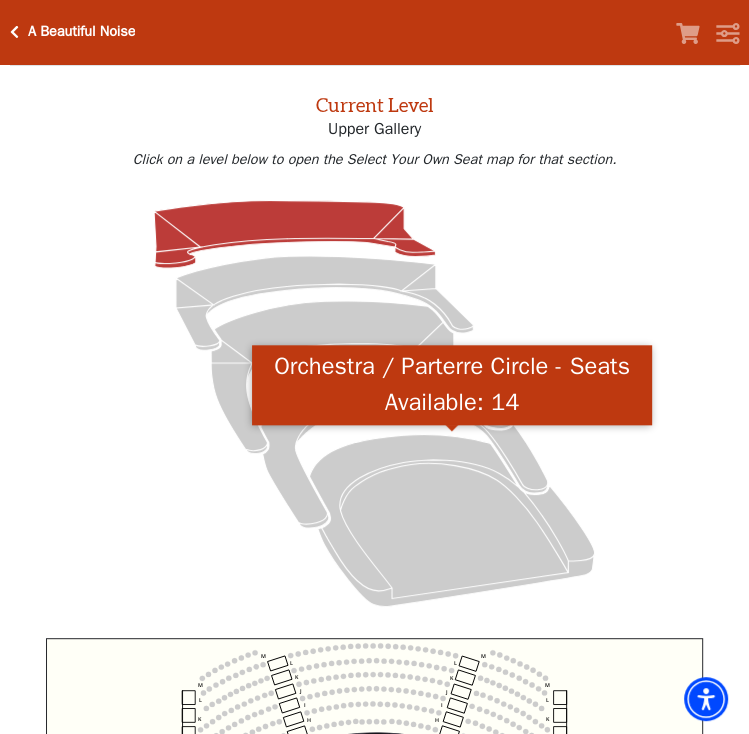 scroll, scrollTop: 76, scrollLeft: 0, axis: vertical 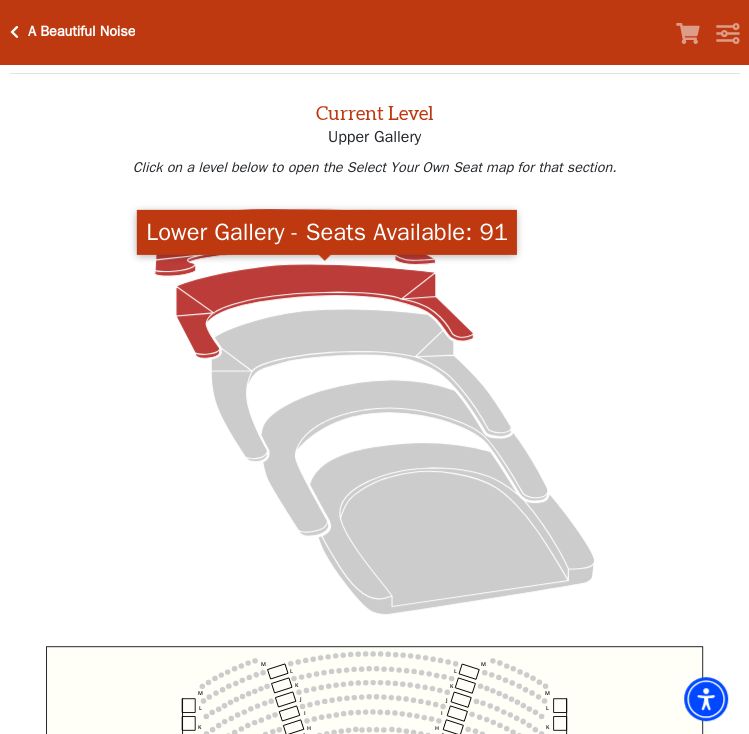 click 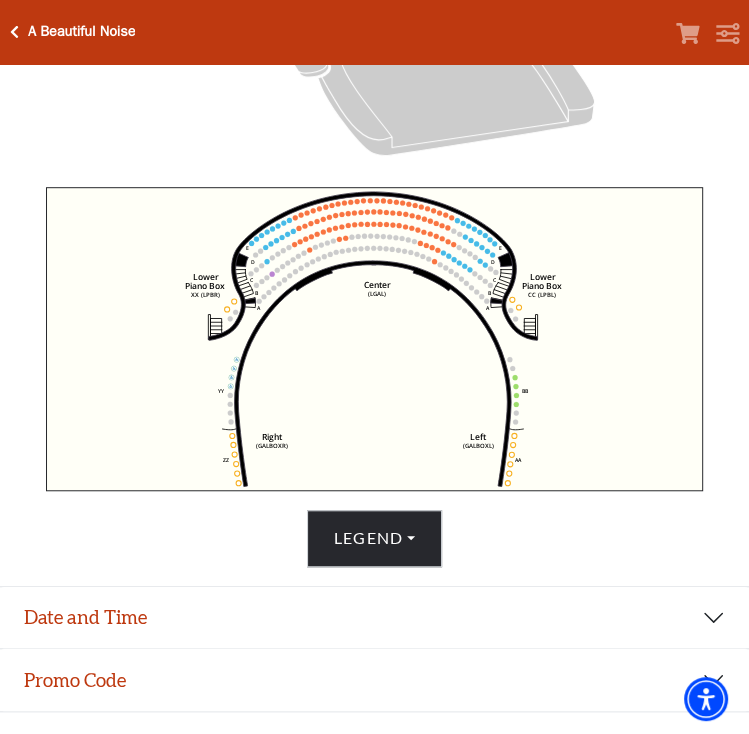 scroll, scrollTop: 542, scrollLeft: 0, axis: vertical 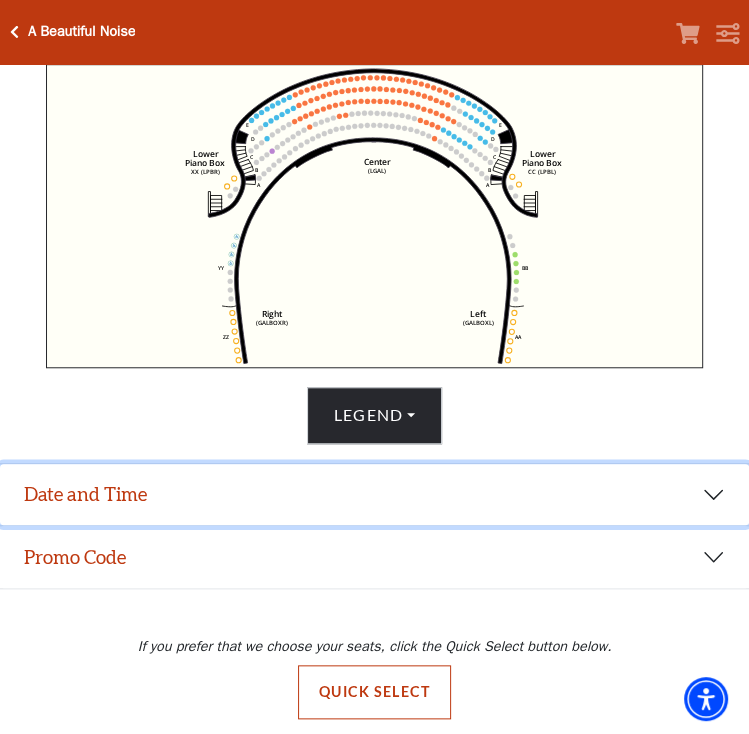 click on "Date and Time" at bounding box center (374, 495) 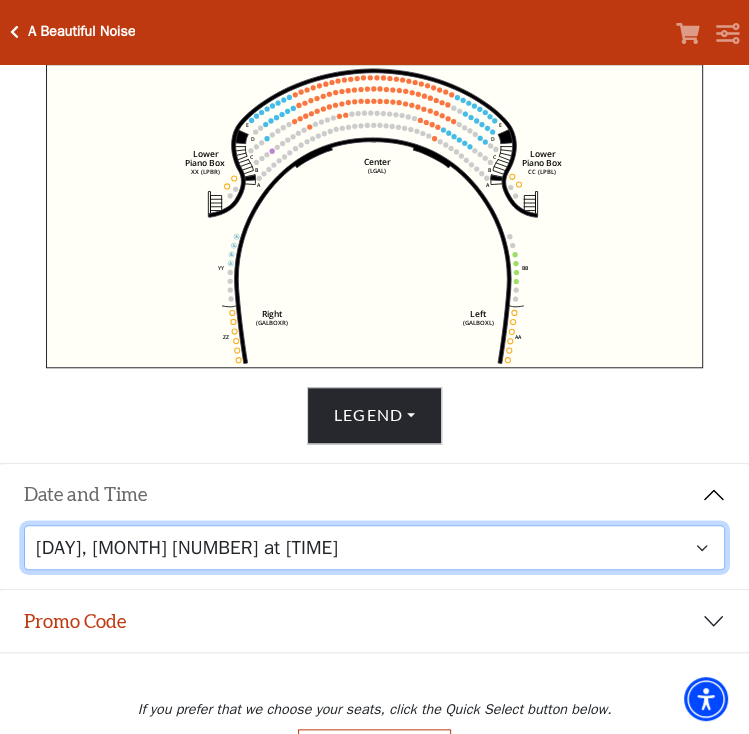 click on "Tuesday, October 28 at 7:30 PM Wednesday, October 29 at 7:30 PM Thursday, October 30 at 7:30 PM Friday, October 31 at 7:30 PM Saturday, November 1 at 1:30 PM Saturday, November 1 at 7:30 PM Sunday, November 2 at 1:30 PM Sunday, November 2 at 6:30 PM" at bounding box center (375, 547) 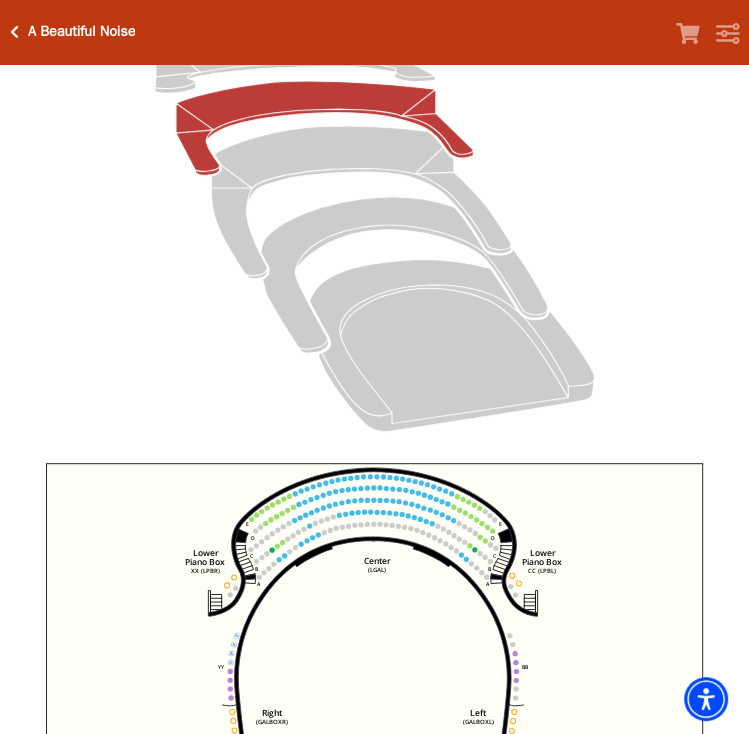 scroll, scrollTop: 233, scrollLeft: 0, axis: vertical 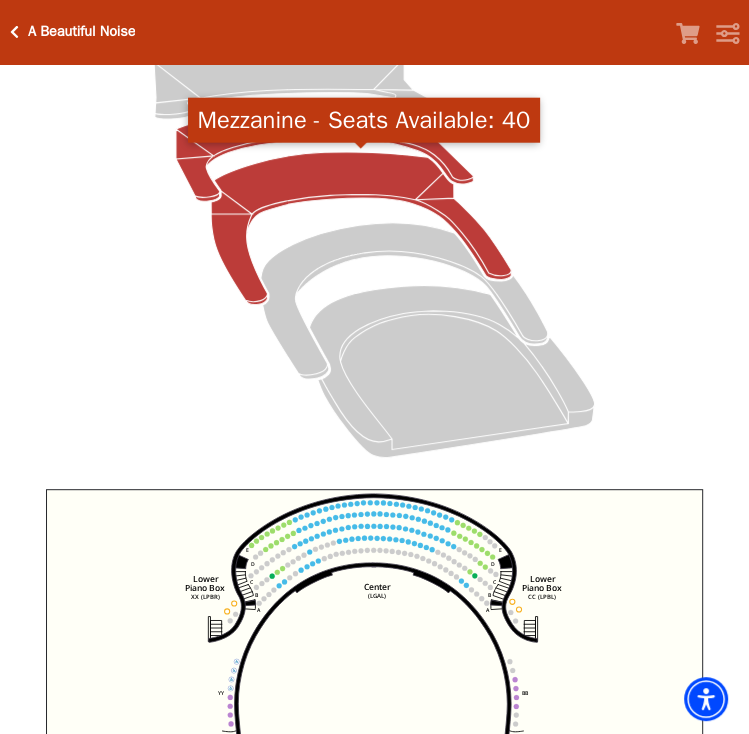 click 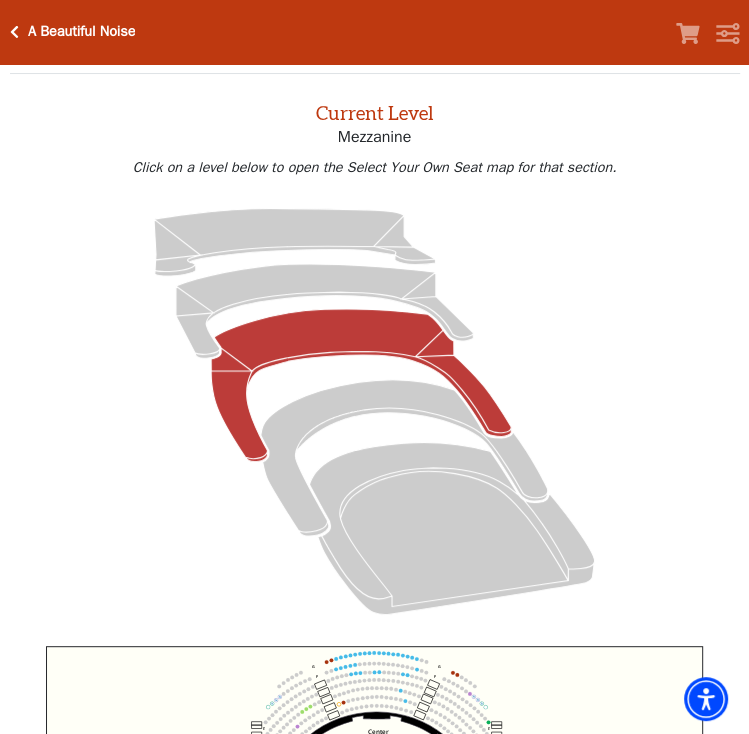 scroll, scrollTop: 309, scrollLeft: 0, axis: vertical 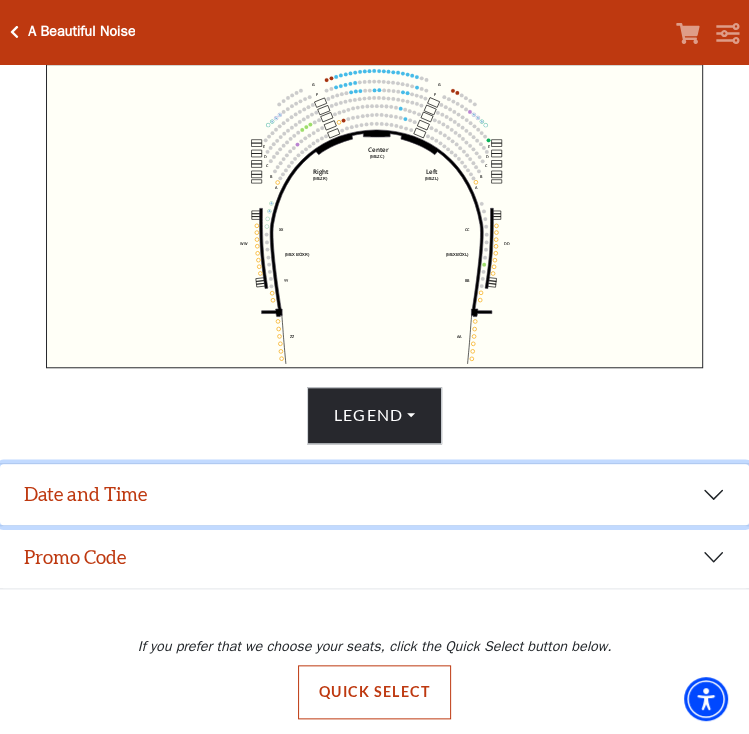 click on "Date and Time" at bounding box center (374, 495) 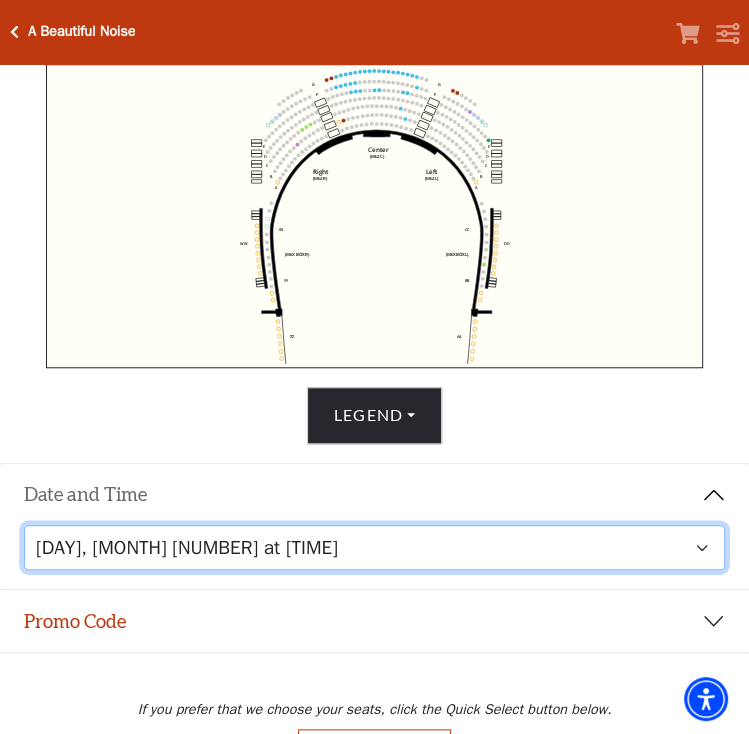 click on "Tuesday, October 28 at 7:30 PM Wednesday, October 29 at 7:30 PM Thursday, October 30 at 7:30 PM Friday, October 31 at 7:30 PM Saturday, November 1 at 1:30 PM Saturday, November 1 at 7:30 PM Sunday, November 2 at 1:30 PM Sunday, November 2 at 6:30 PM" at bounding box center [375, 547] 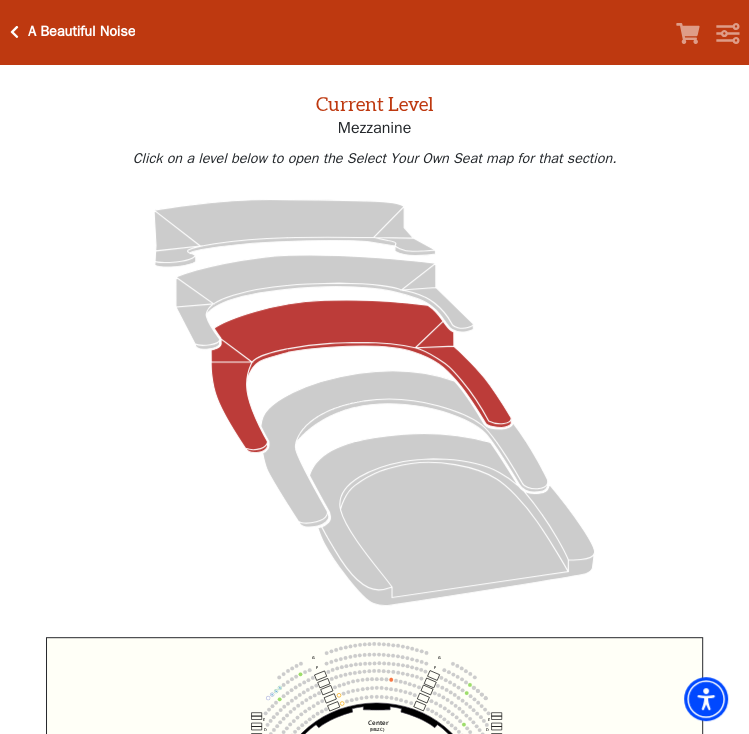 scroll, scrollTop: 76, scrollLeft: 0, axis: vertical 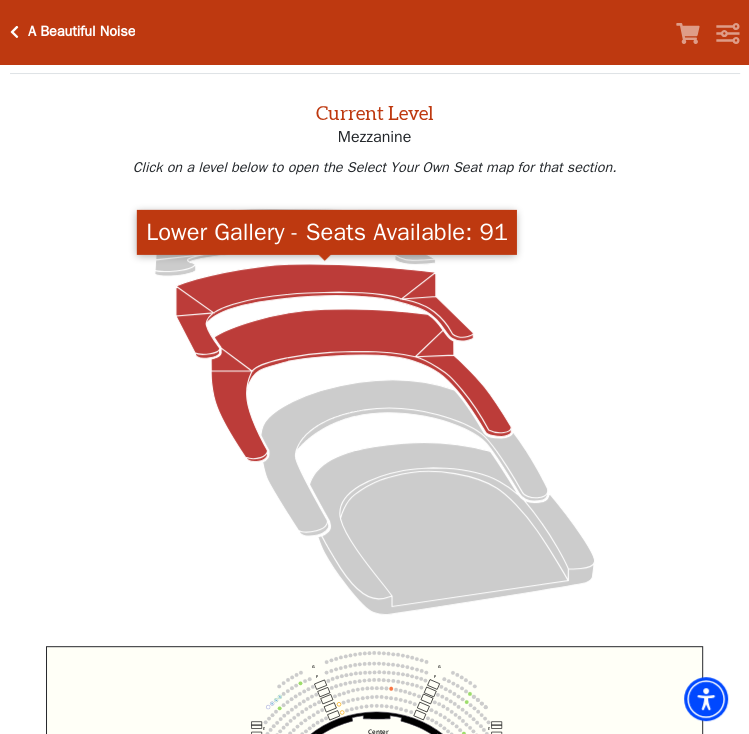click 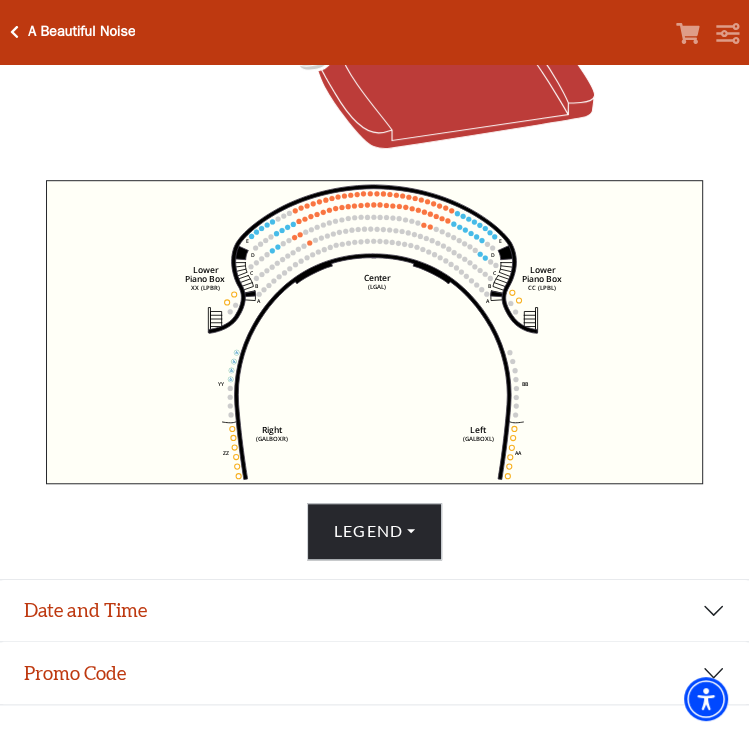 scroll, scrollTop: 309, scrollLeft: 0, axis: vertical 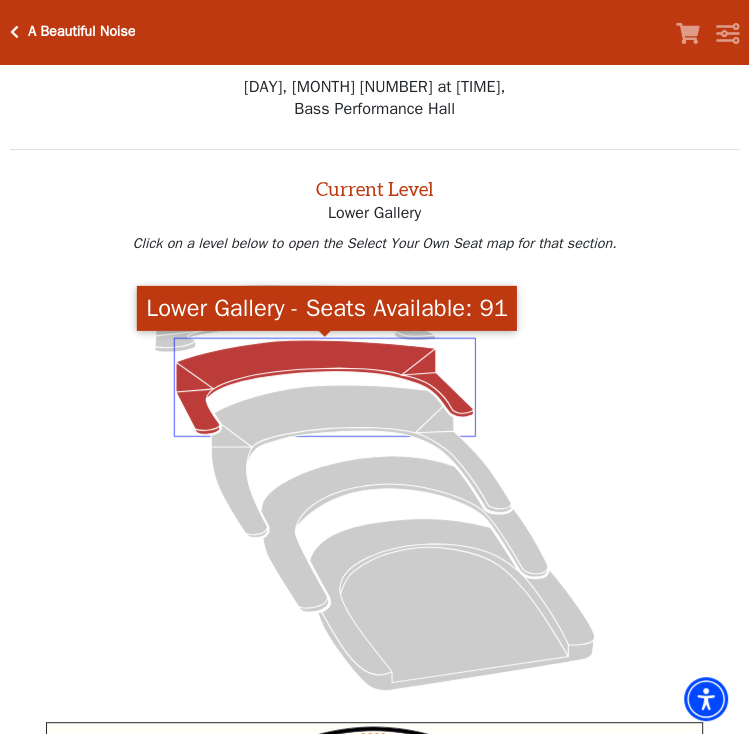 drag, startPoint x: 696, startPoint y: 362, endPoint x: 686, endPoint y: 348, distance: 17.20465 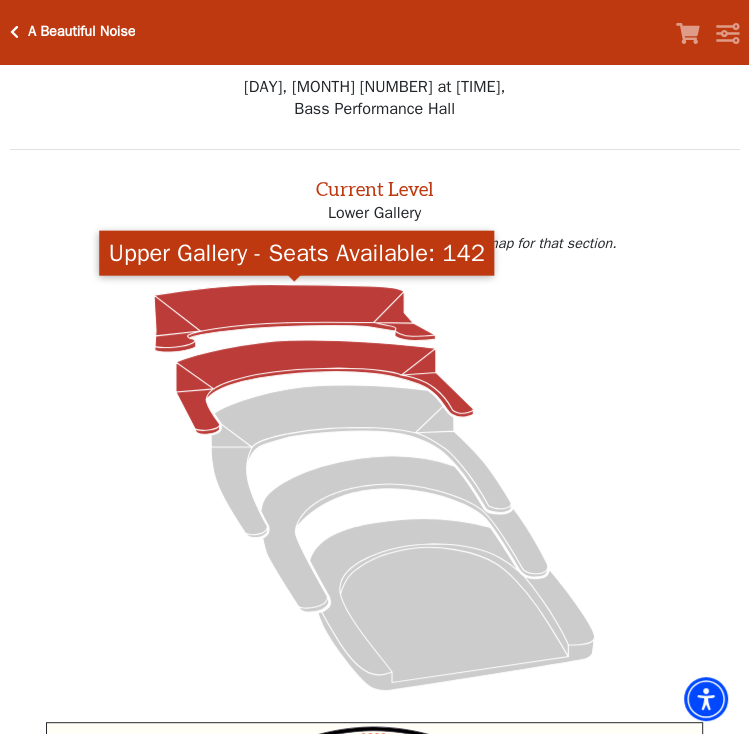 click 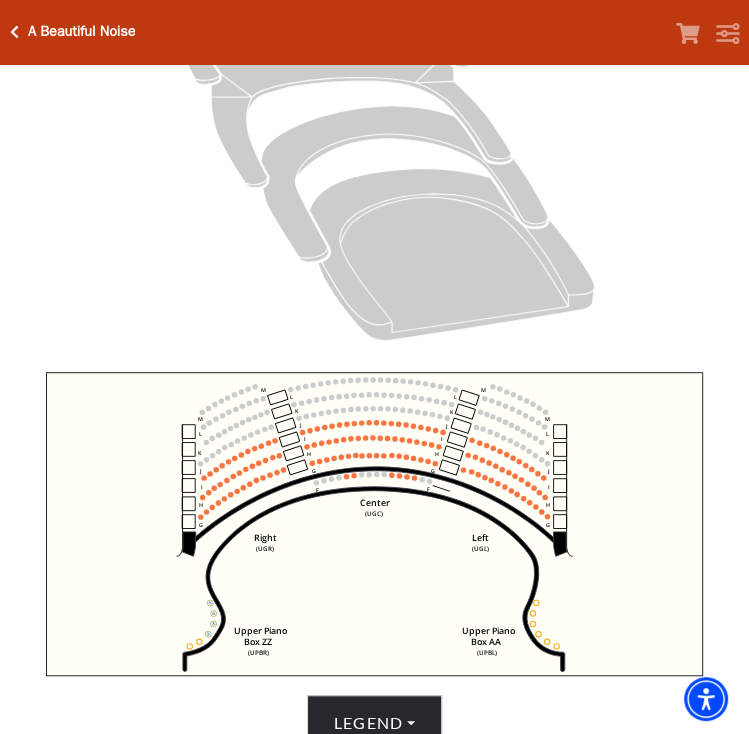 scroll, scrollTop: 542, scrollLeft: 0, axis: vertical 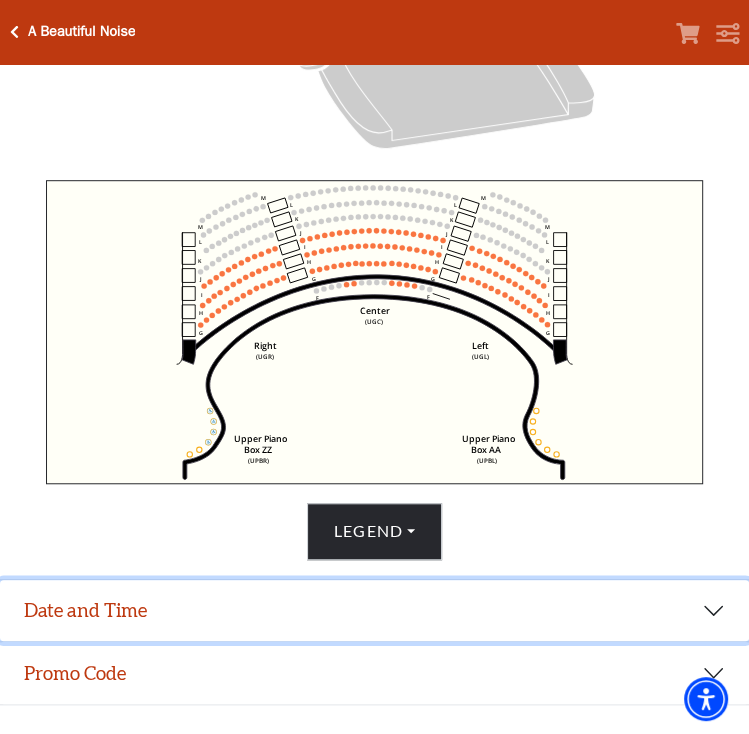 click on "Date and Time" at bounding box center [374, 611] 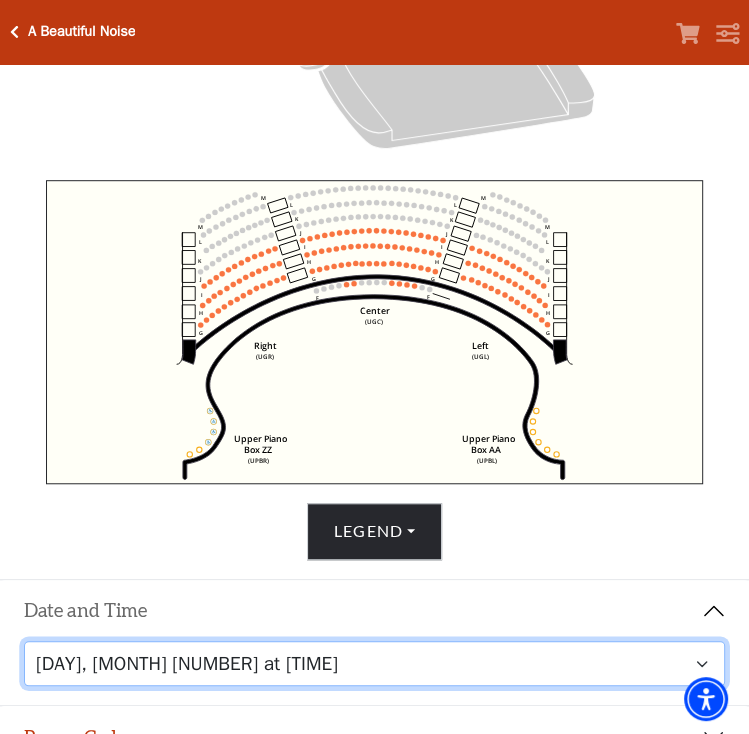 click on "Tuesday, October 28 at 7:30 PM Wednesday, October 29 at 7:30 PM Thursday, October 30 at 7:30 PM Friday, October 31 at 7:30 PM Saturday, November 1 at 1:30 PM Saturday, November 1 at 7:30 PM Sunday, November 2 at 1:30 PM Sunday, November 2 at 6:30 PM" at bounding box center [375, 663] 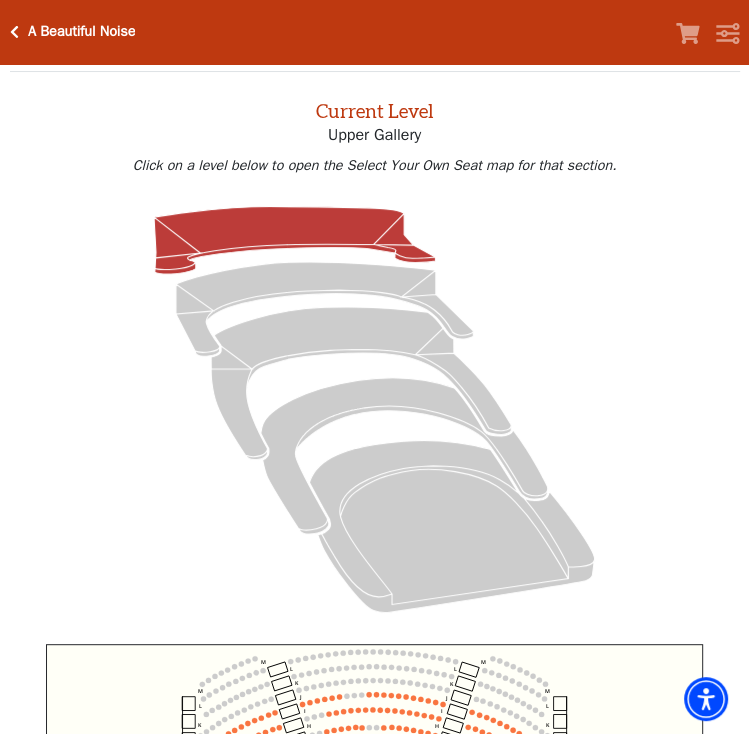 scroll, scrollTop: 76, scrollLeft: 0, axis: vertical 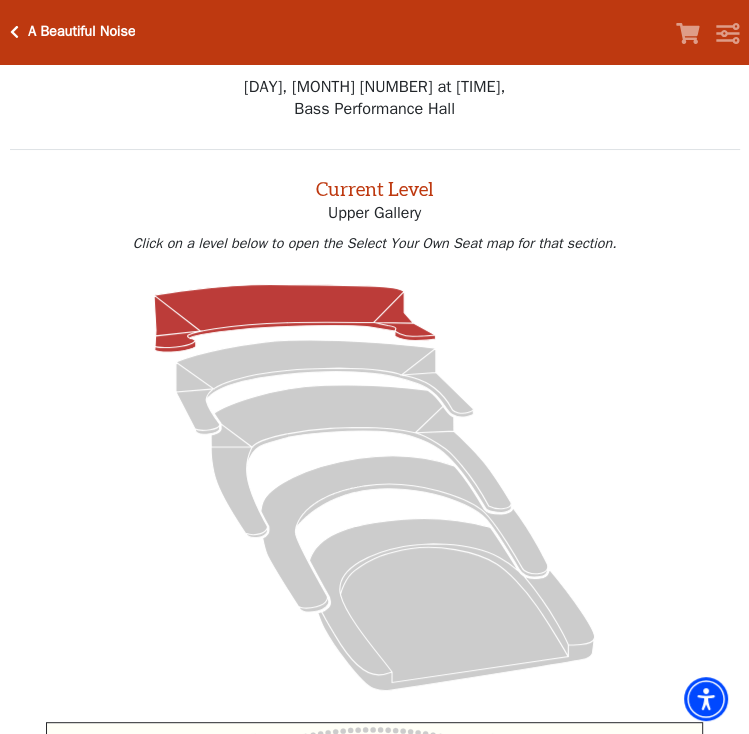 click 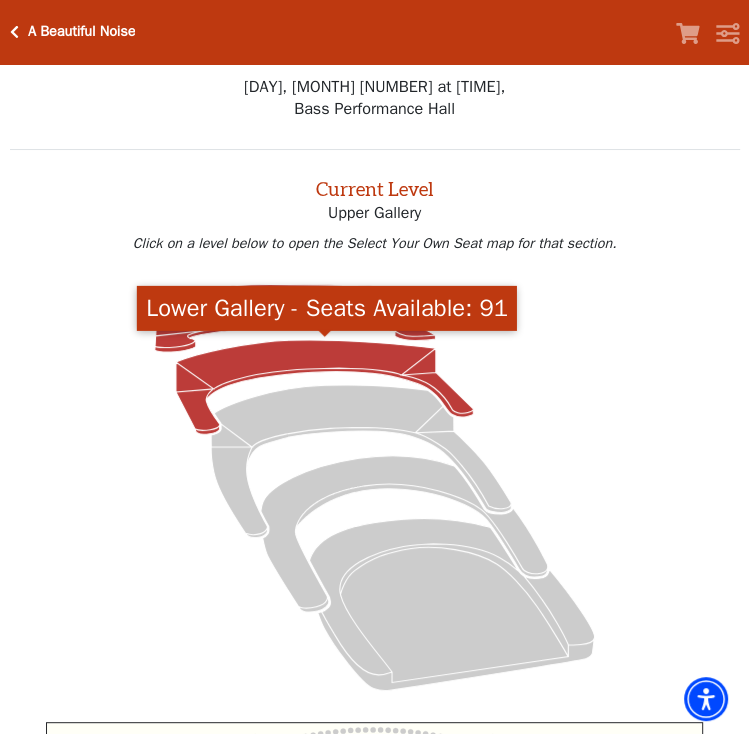 click 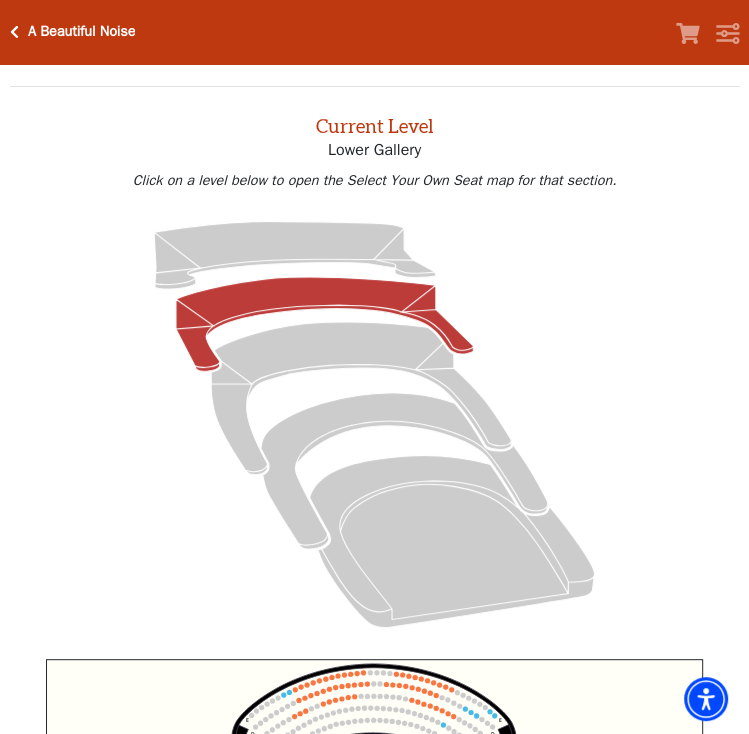 scroll, scrollTop: 76, scrollLeft: 0, axis: vertical 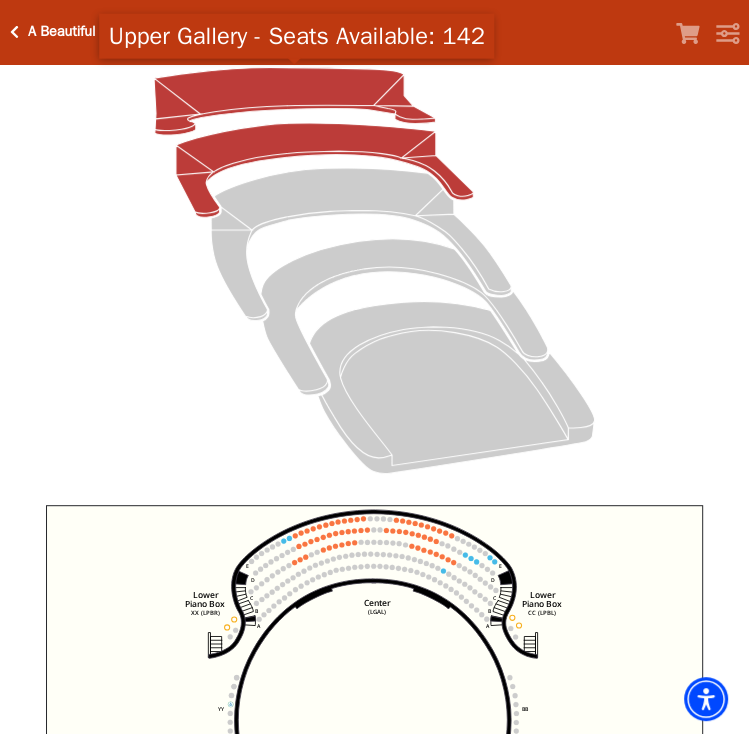 click 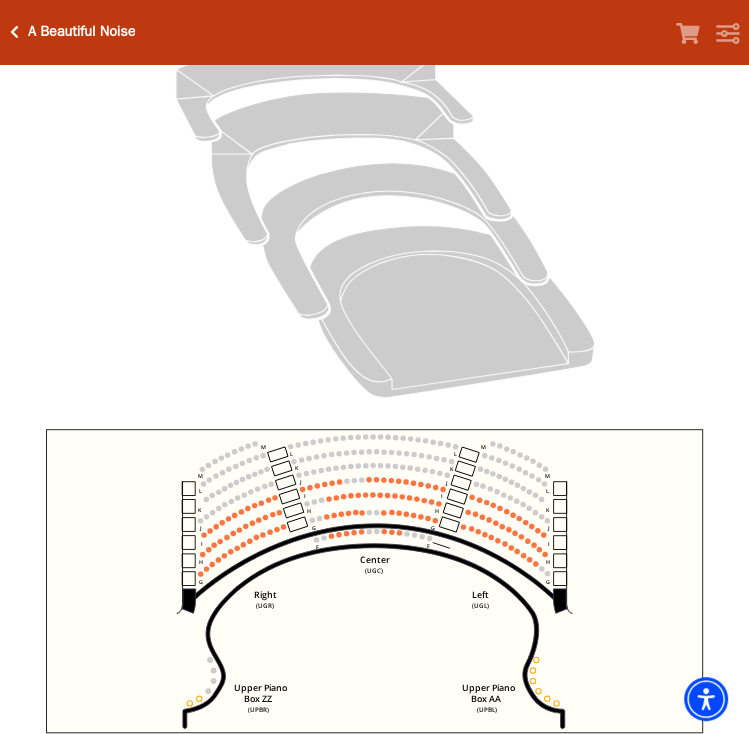 scroll, scrollTop: 542, scrollLeft: 0, axis: vertical 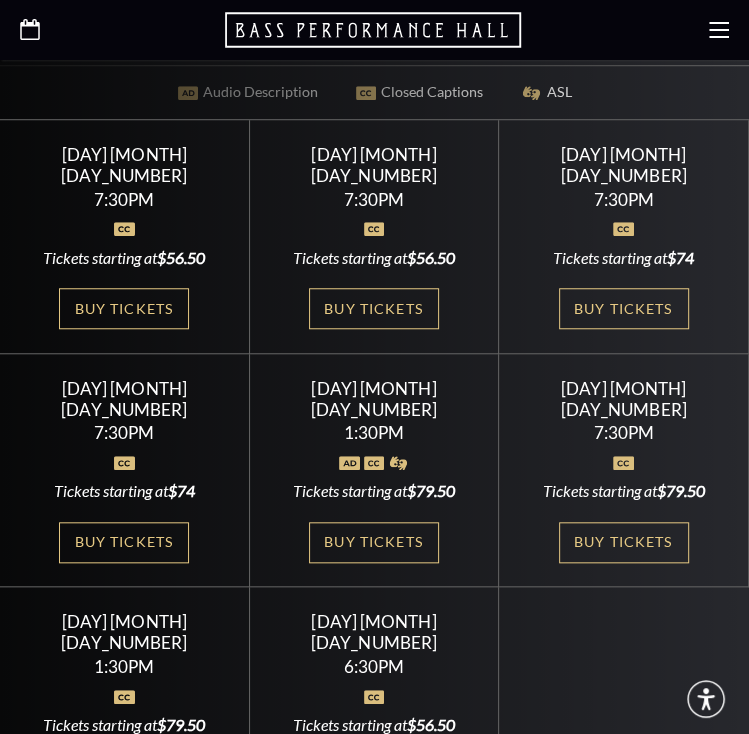 click 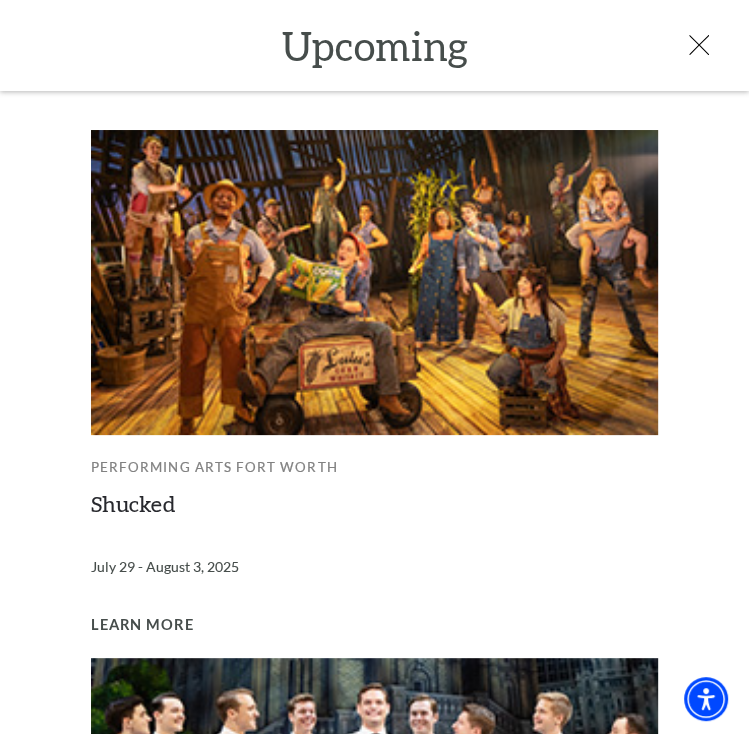 scroll, scrollTop: 700, scrollLeft: 0, axis: vertical 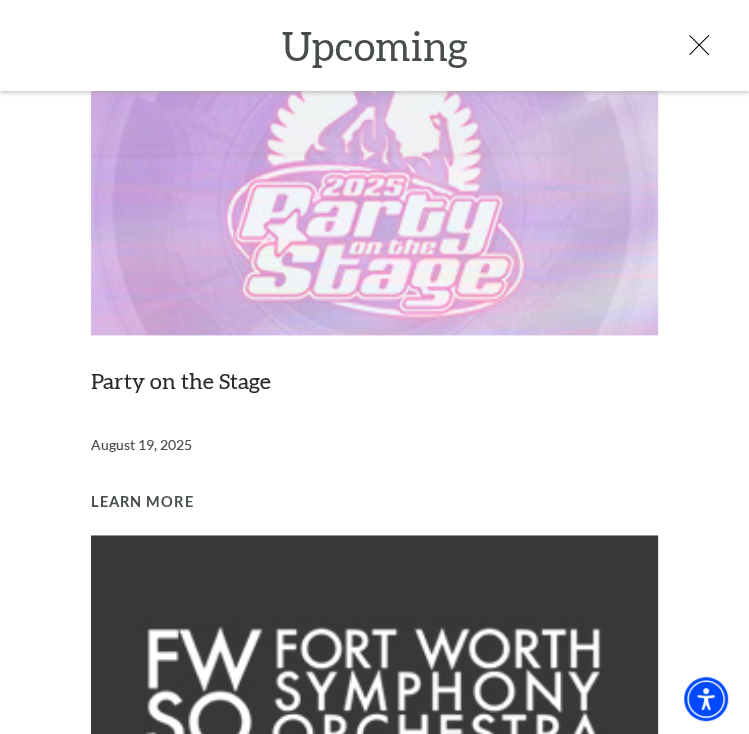 click 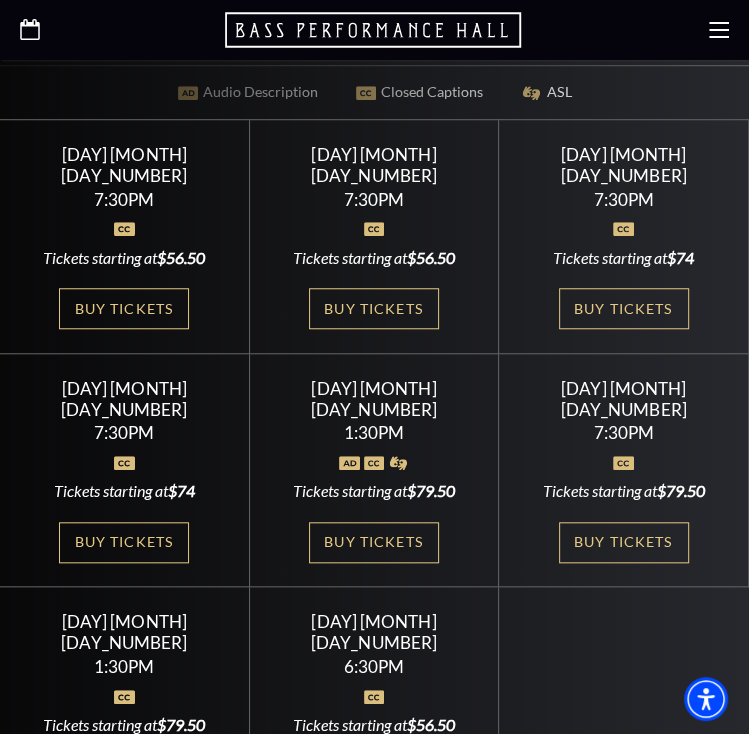 scroll, scrollTop: 360, scrollLeft: 0, axis: vertical 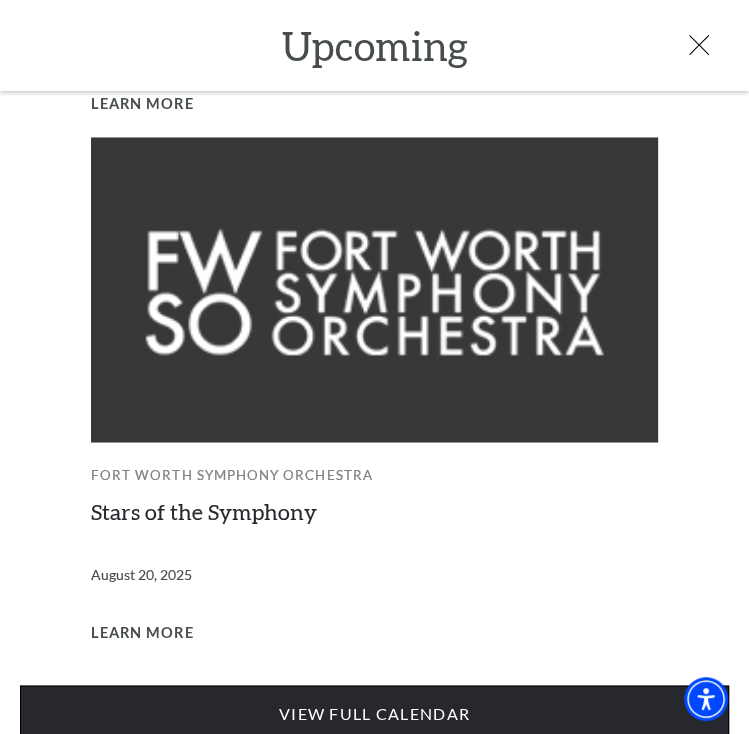 click on "View Full Calendar" at bounding box center [374, 713] 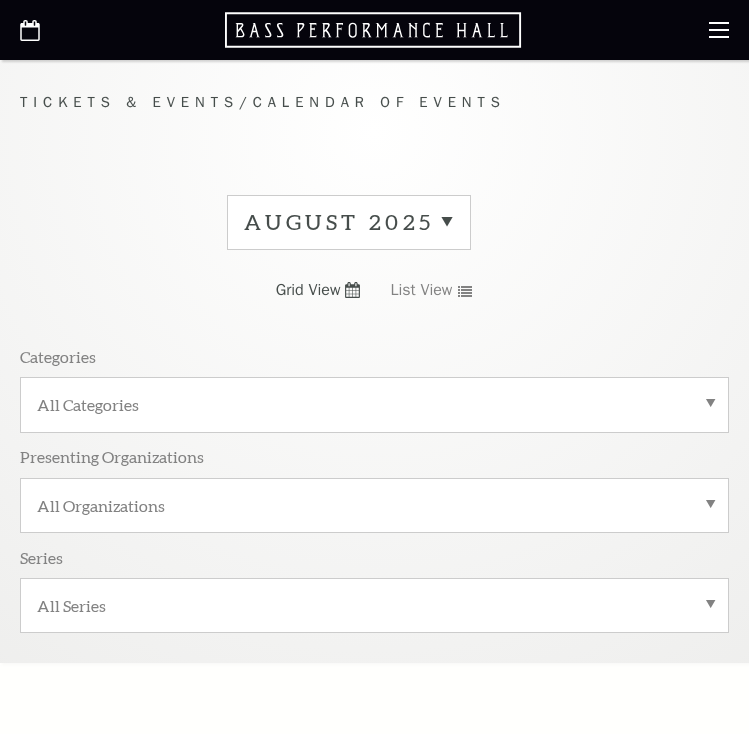 scroll, scrollTop: 0, scrollLeft: 0, axis: both 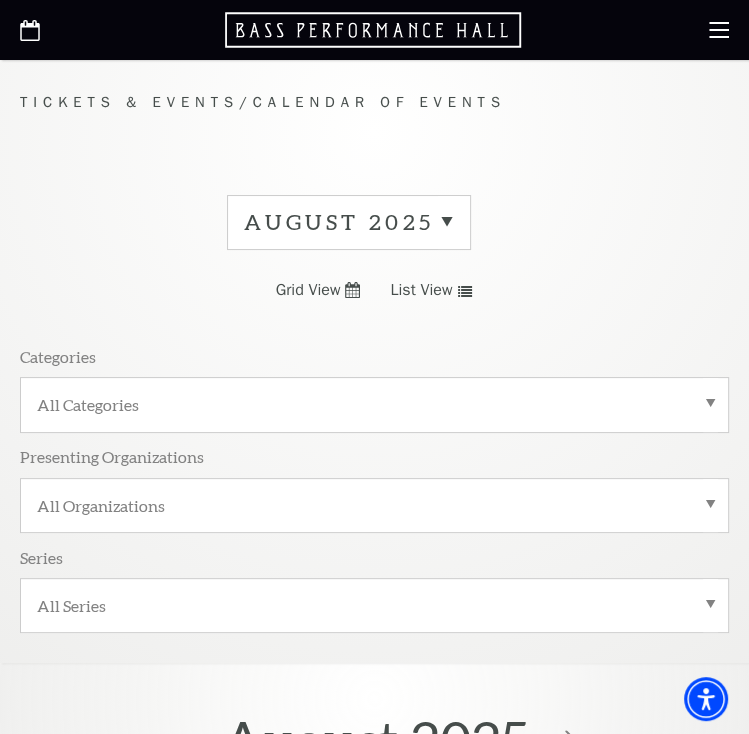 click on "August 2025" at bounding box center [349, 222] 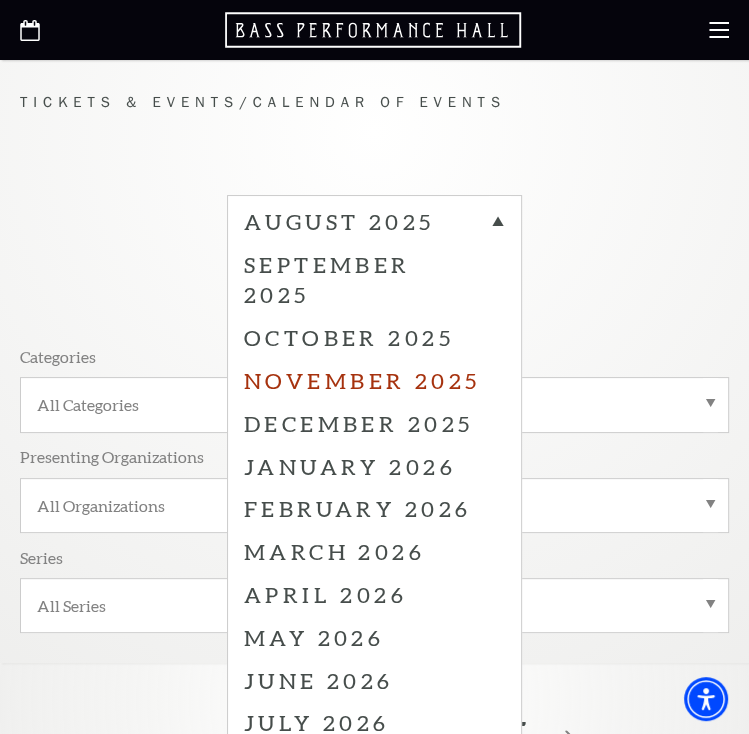 click on "November 2025" at bounding box center (374, 380) 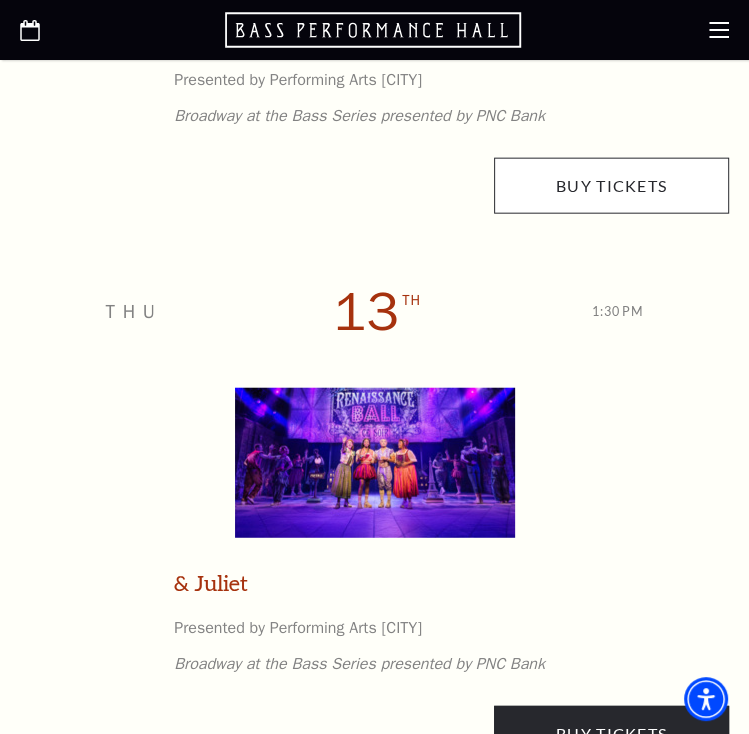 scroll, scrollTop: 6066, scrollLeft: 0, axis: vertical 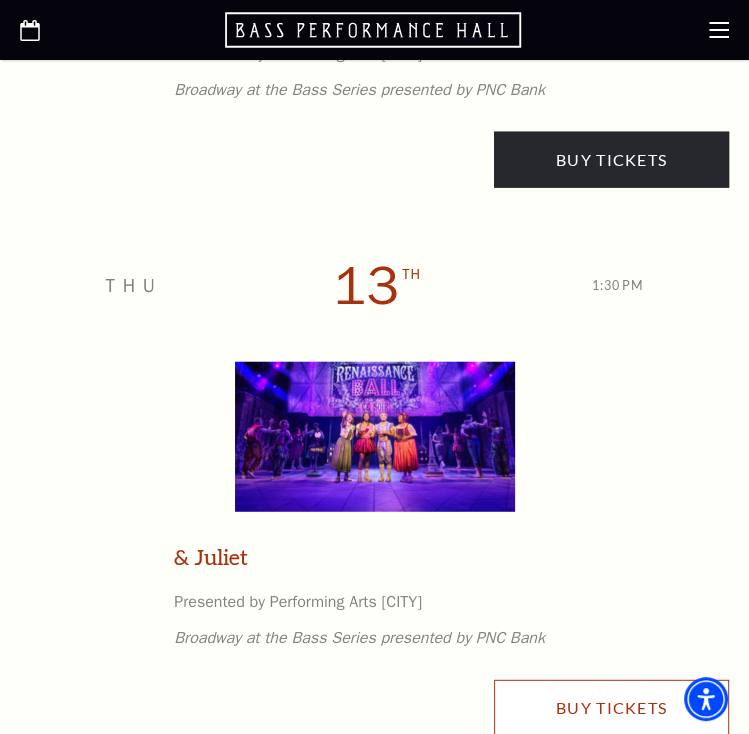 click on "Buy Tickets" at bounding box center (611, 708) 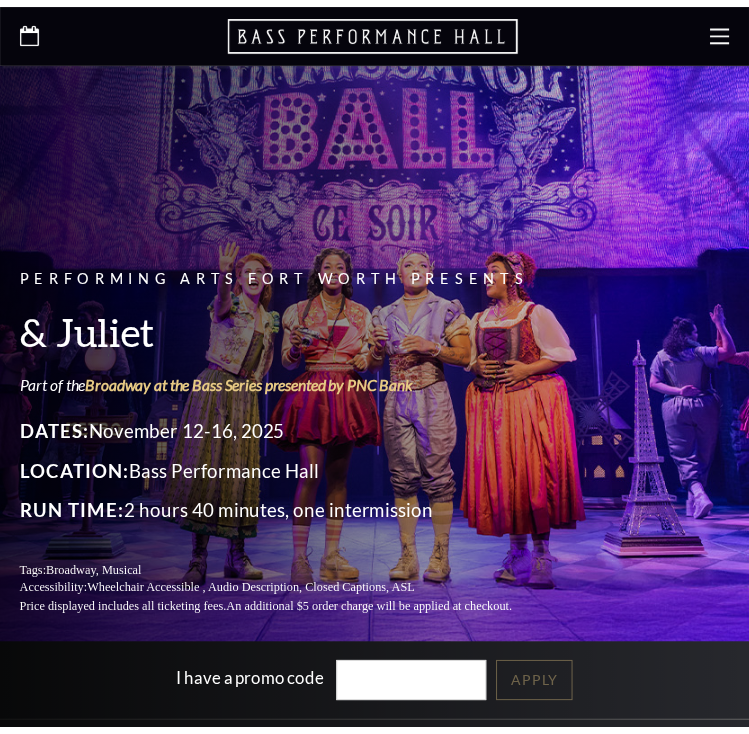 scroll, scrollTop: 0, scrollLeft: 0, axis: both 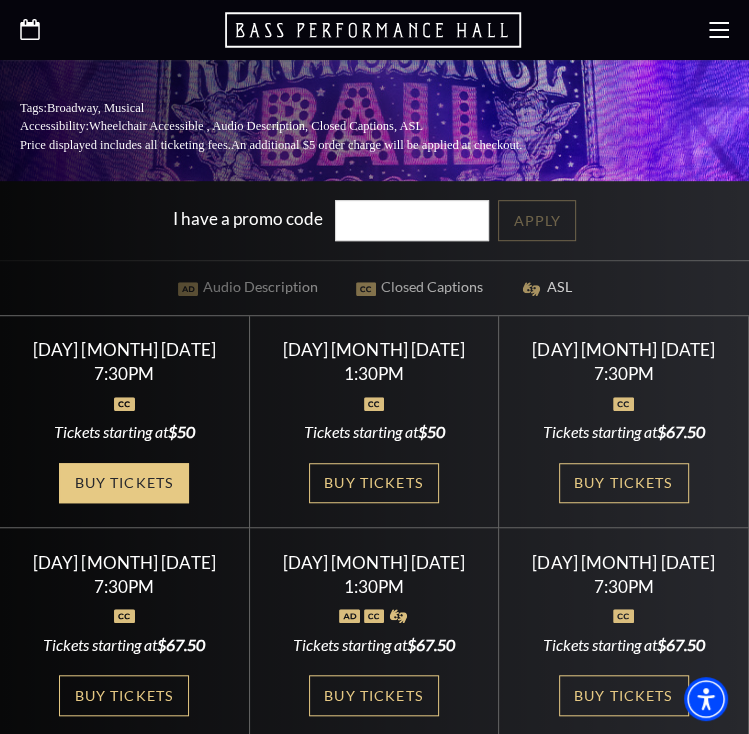click on "Buy Tickets" at bounding box center (124, 483) 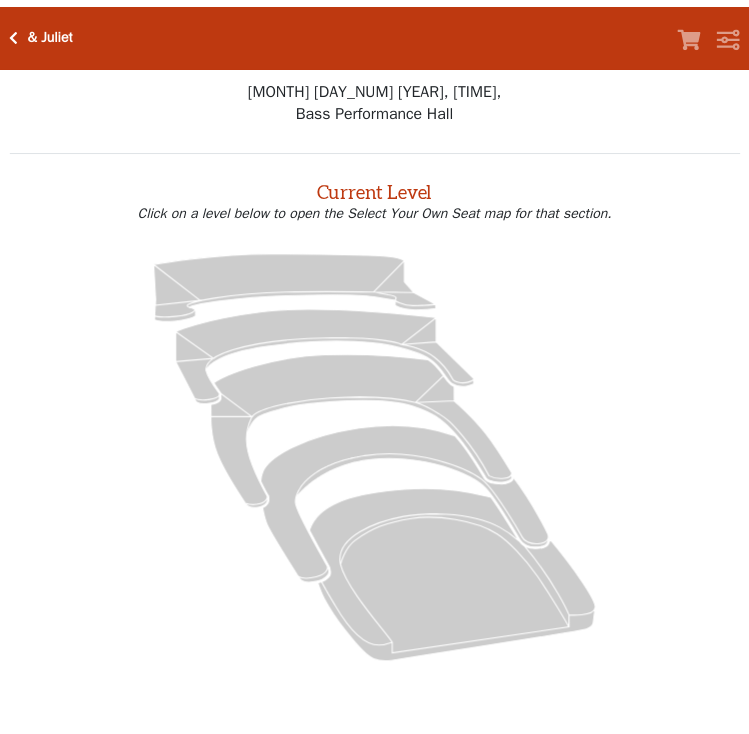 scroll, scrollTop: 0, scrollLeft: 0, axis: both 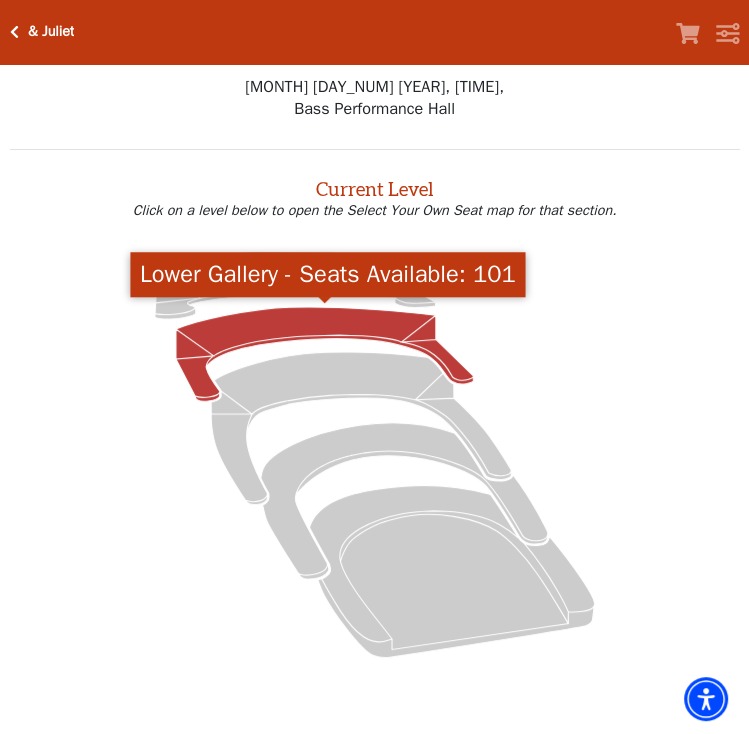 click 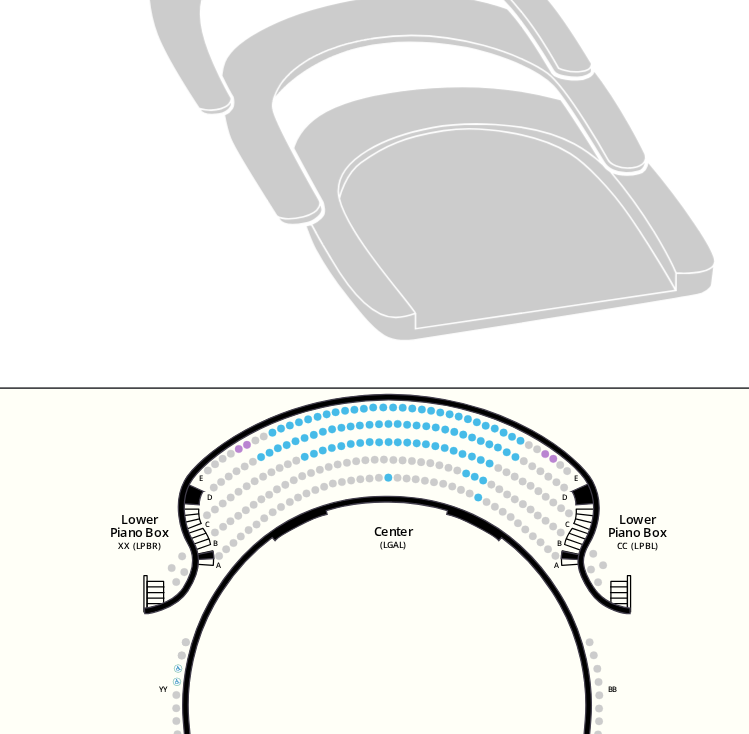 scroll, scrollTop: 309, scrollLeft: 0, axis: vertical 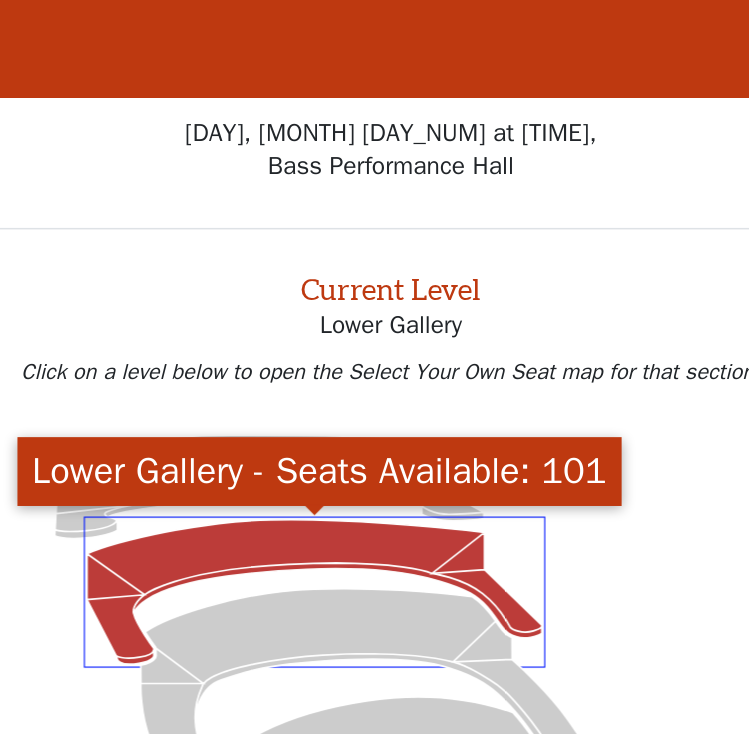 click on "Lower Gallery - Seats Available: 101" at bounding box center (327, 308) 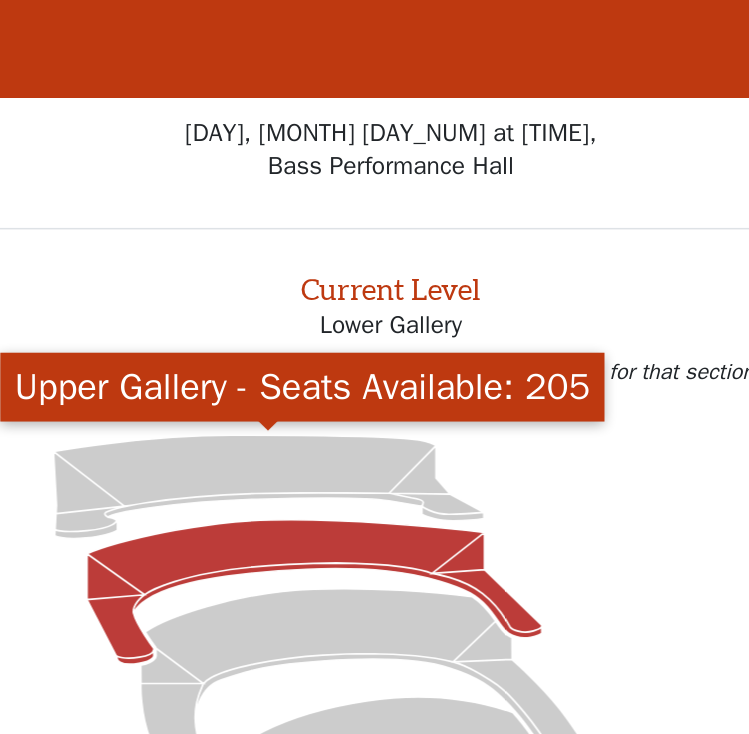 click 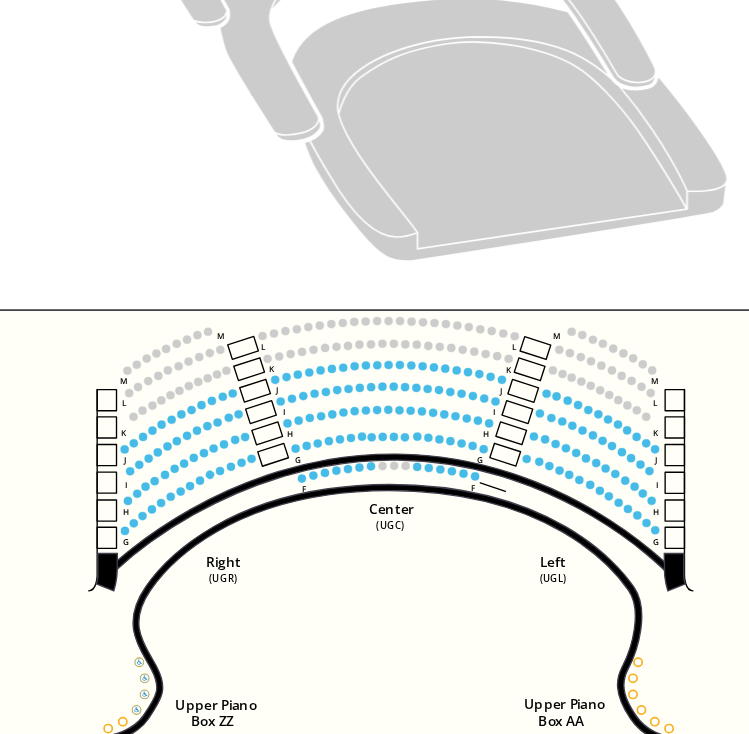 scroll, scrollTop: 304, scrollLeft: 0, axis: vertical 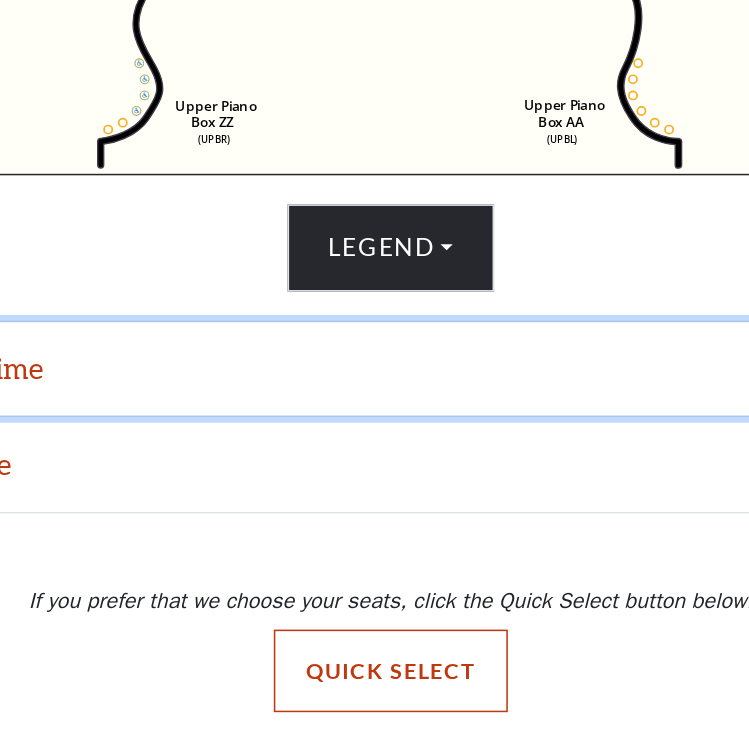 click on "Date and Time" at bounding box center [374, 495] 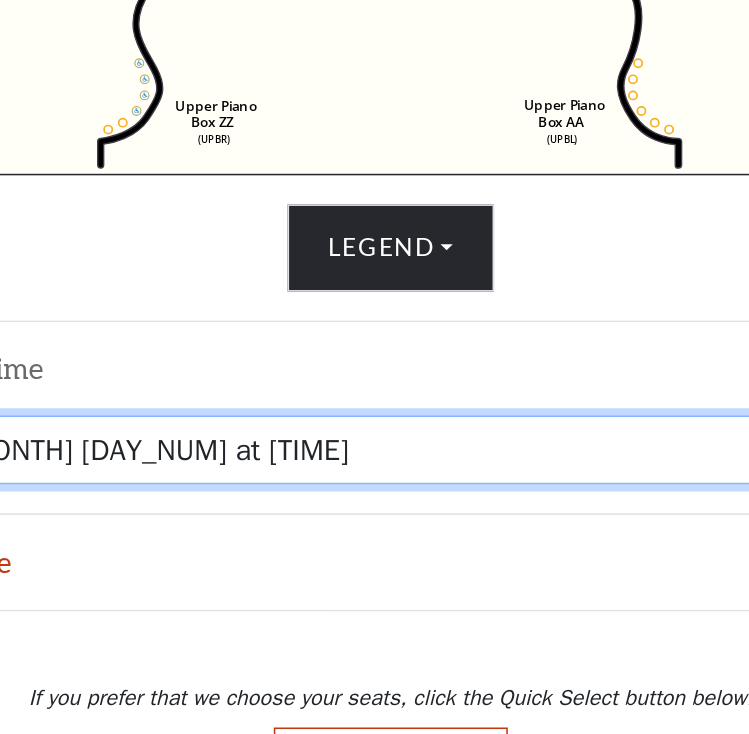 click on "[DAY], [MONTH] [DAY_NUM] at [TIME] [DAY], [MONTH] [DAY_NUM] at [TIME] [DAY], [MONTH] [DAY_NUM] at [TIME] [DAY], [MONTH] [DAY_NUM] at [TIME] [DAY], [MONTH] [DAY_NUM] at [TIME] [DAY], [MONTH] [DAY_NUM] at [TIME] [DAY], [MONTH] [DAY_NUM] at [TIME]" at bounding box center [375, 547] 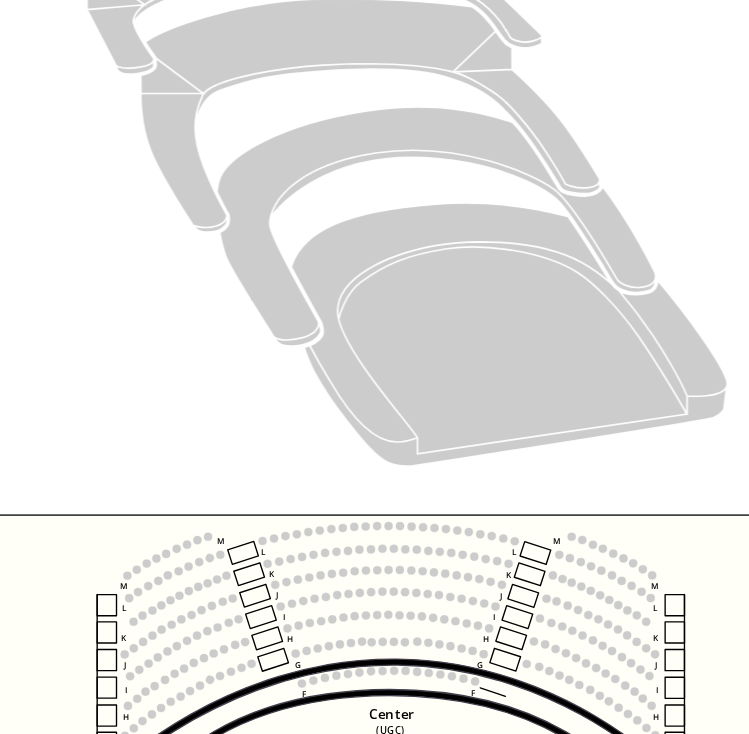 scroll, scrollTop: 76, scrollLeft: 0, axis: vertical 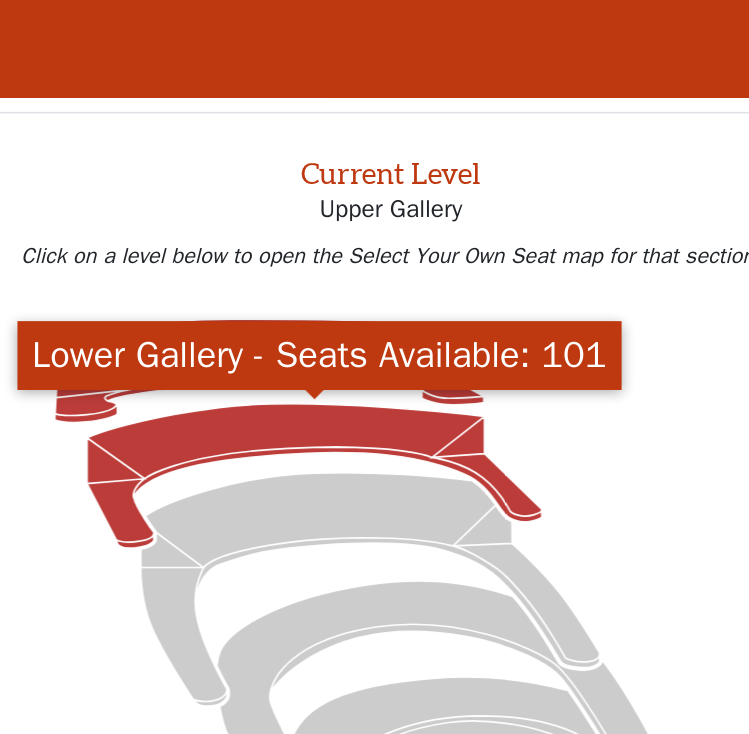 click 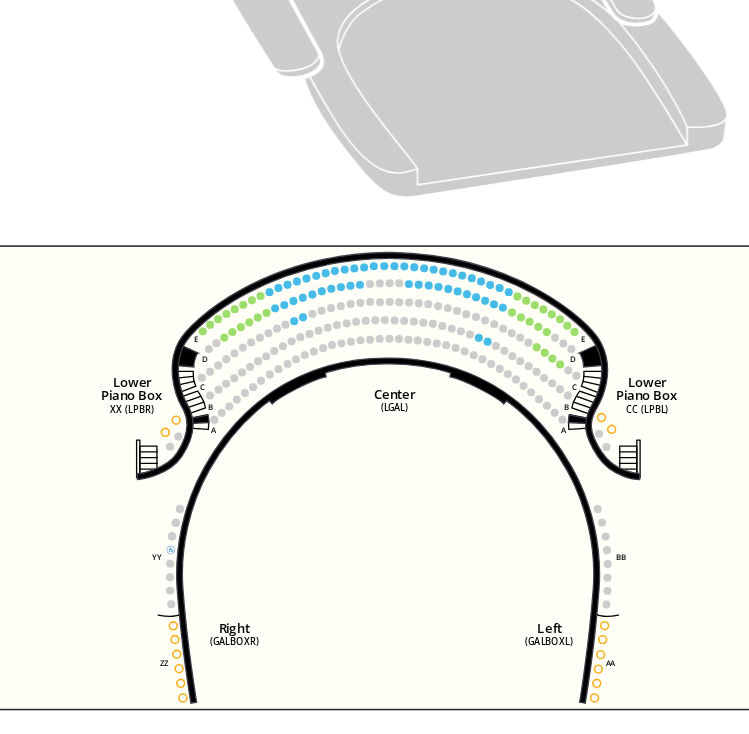 scroll, scrollTop: 380, scrollLeft: 0, axis: vertical 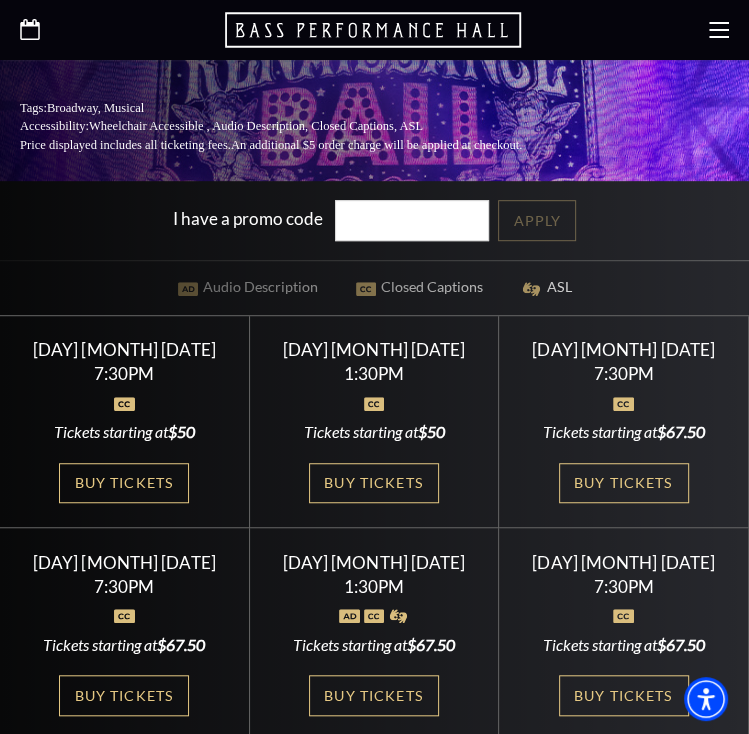 click 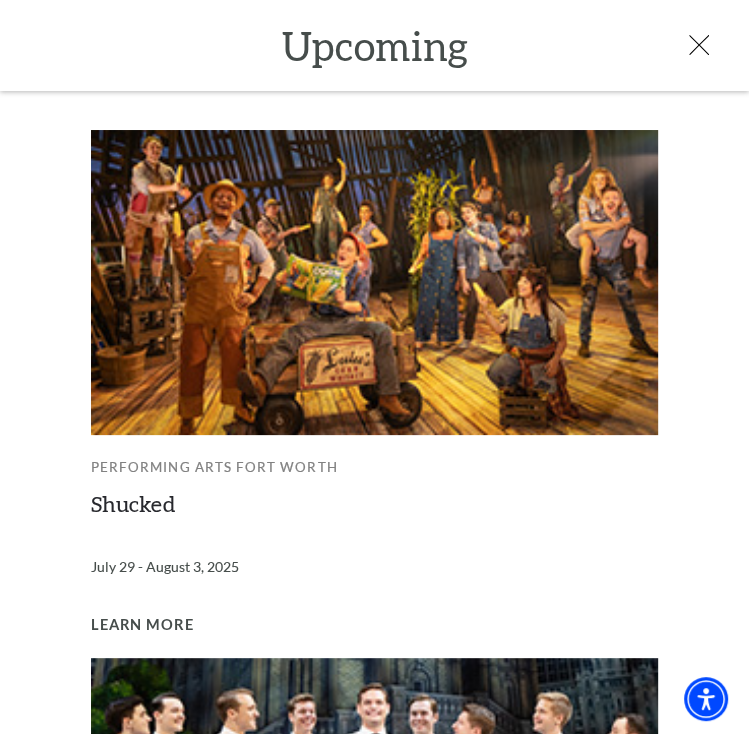 scroll, scrollTop: 466, scrollLeft: 0, axis: vertical 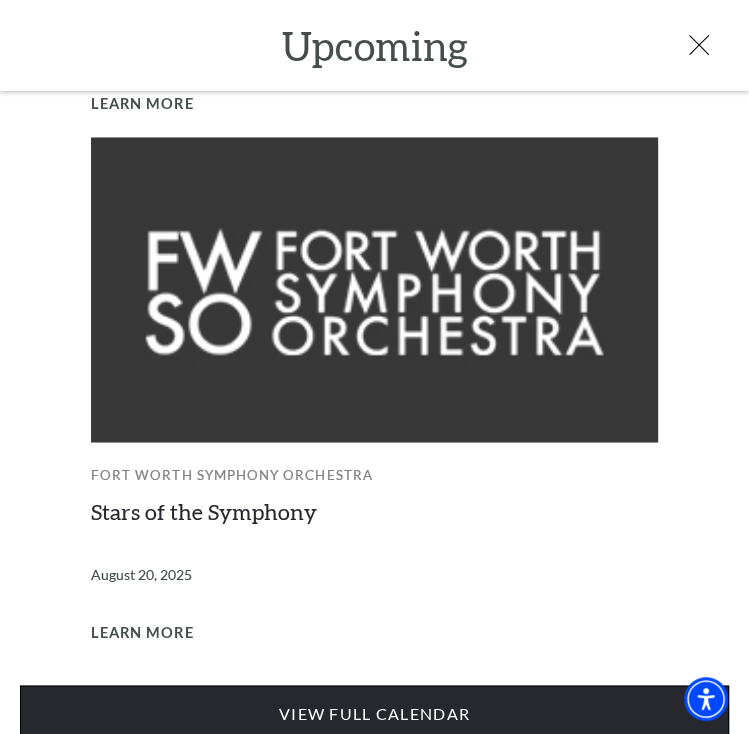 click on "View Full Calendar" at bounding box center (374, 713) 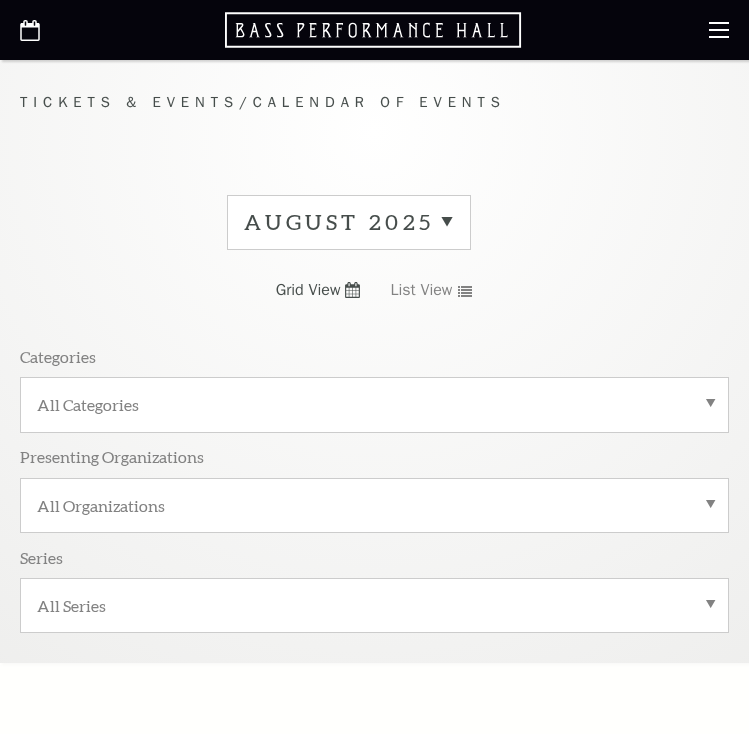 scroll, scrollTop: 0, scrollLeft: 0, axis: both 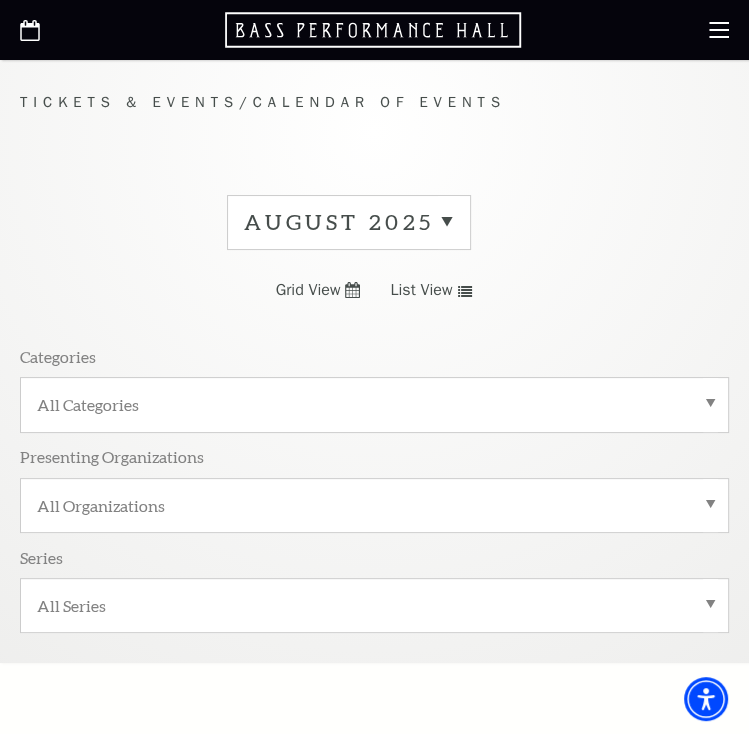 click on "August 2025" at bounding box center [349, 222] 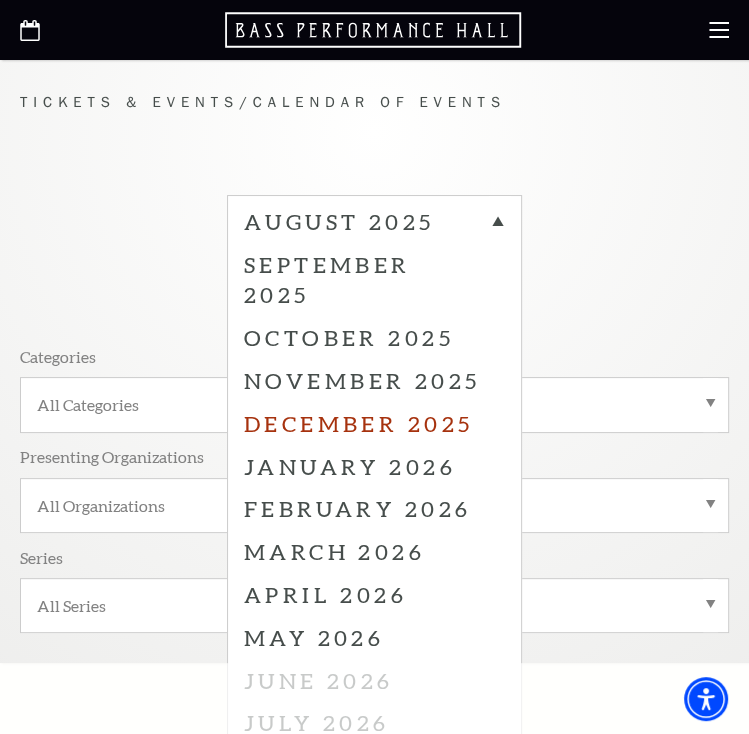 click on "December 2025" at bounding box center [374, 423] 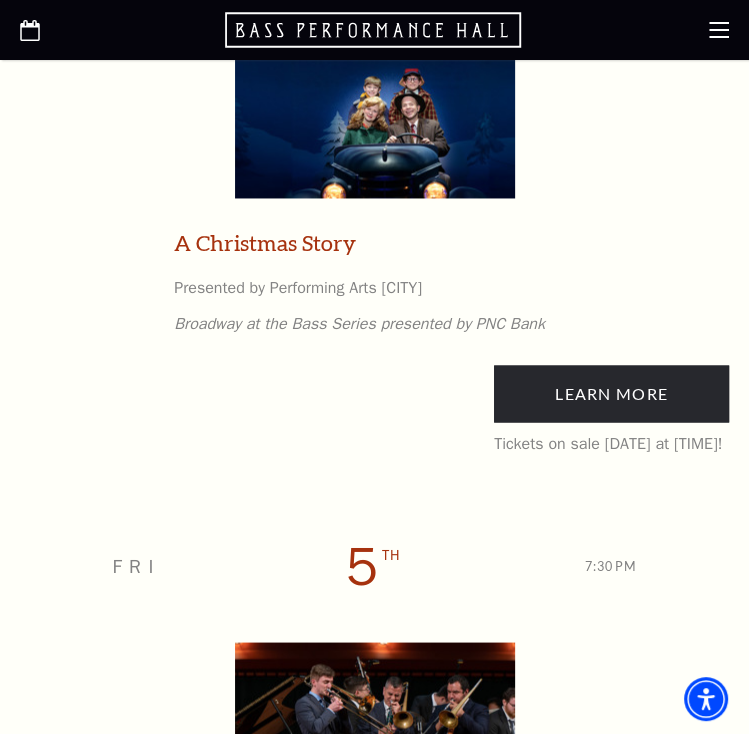 scroll, scrollTop: 1633, scrollLeft: 0, axis: vertical 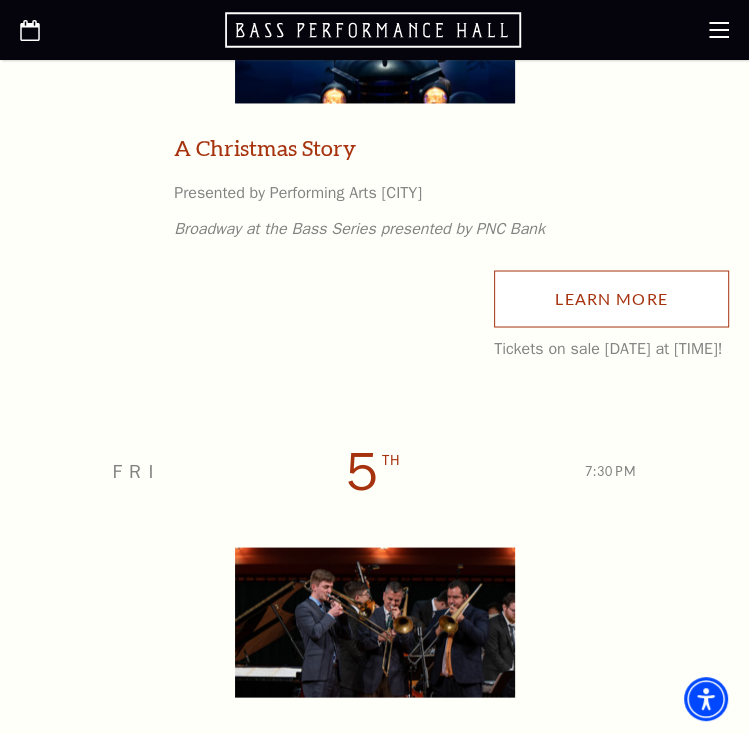 click on "Learn More" at bounding box center [611, 298] 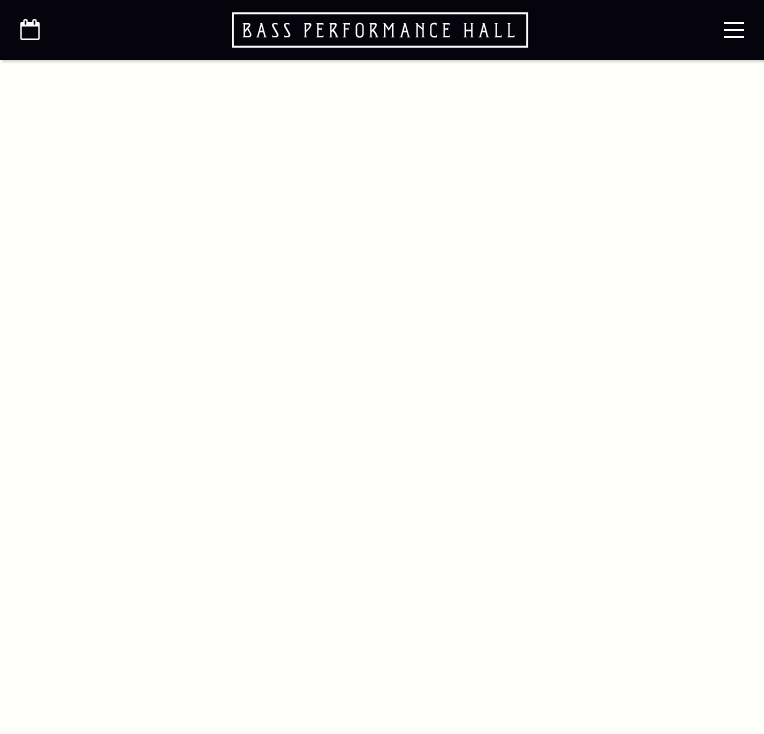 scroll, scrollTop: 0, scrollLeft: 0, axis: both 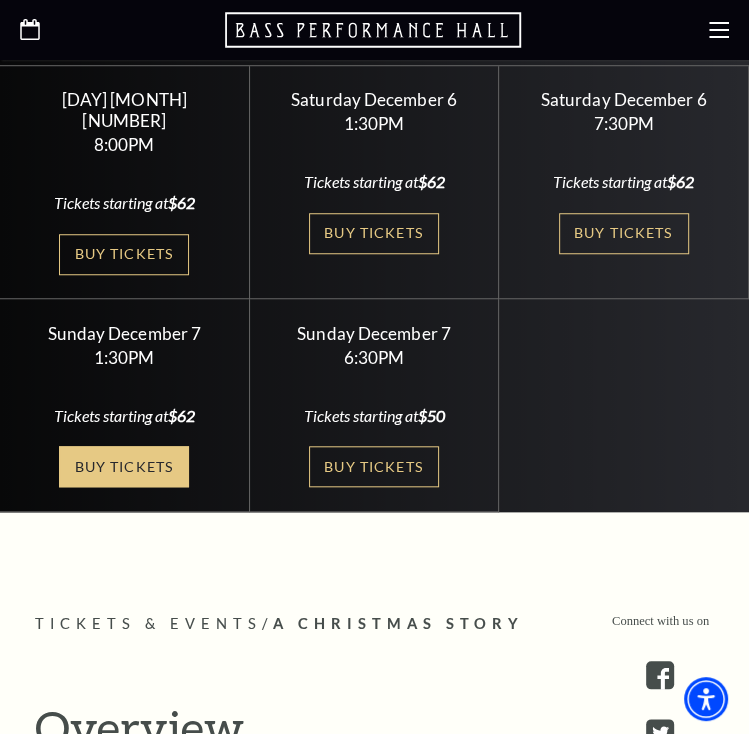 click on "Buy Tickets" at bounding box center (124, 466) 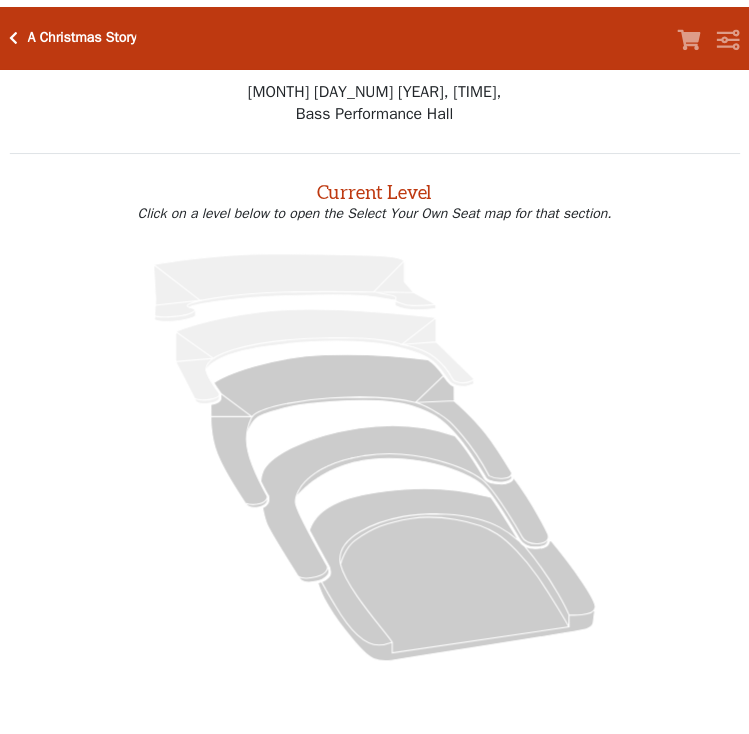 scroll, scrollTop: 0, scrollLeft: 0, axis: both 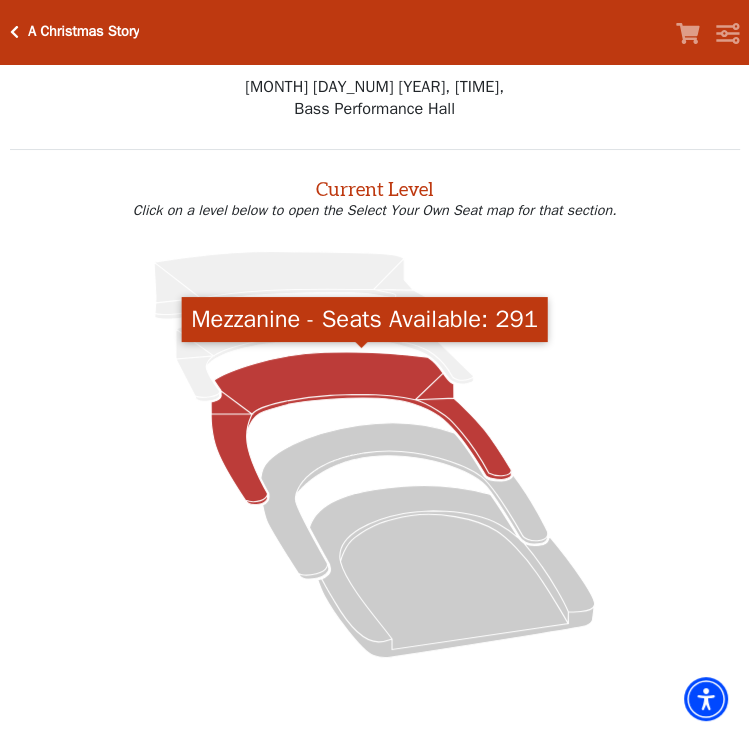 click 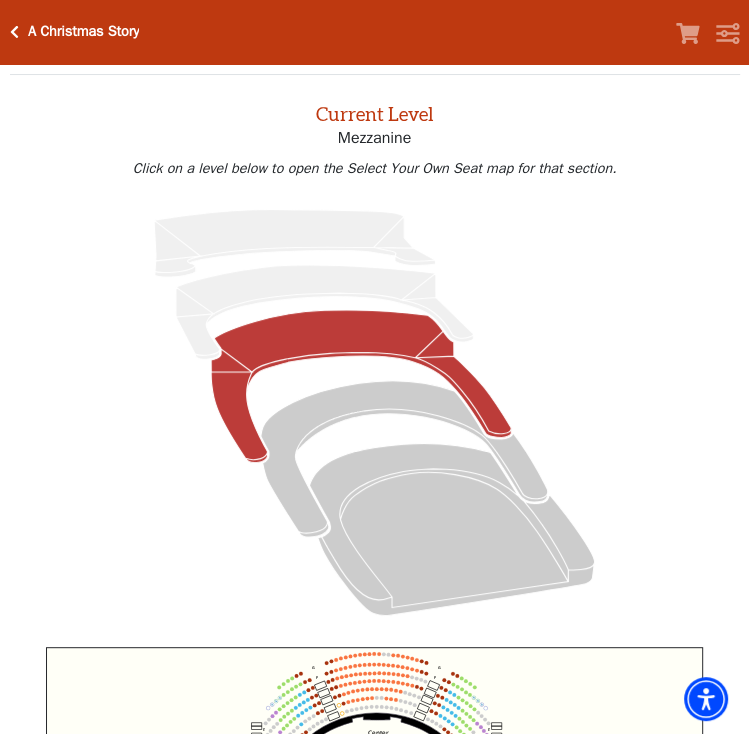 scroll, scrollTop: 76, scrollLeft: 0, axis: vertical 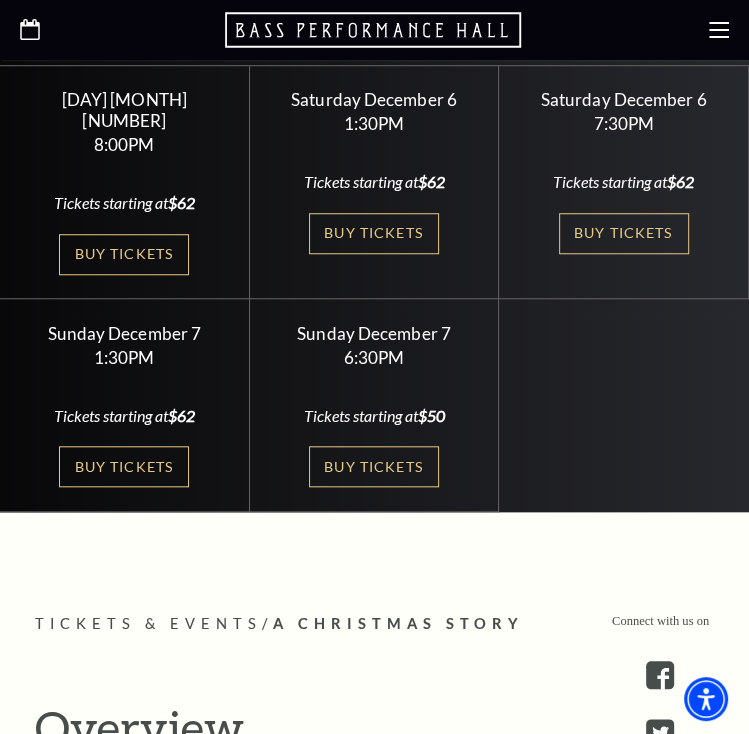 drag, startPoint x: 34, startPoint y: 27, endPoint x: 52, endPoint y: 47, distance: 26.907248 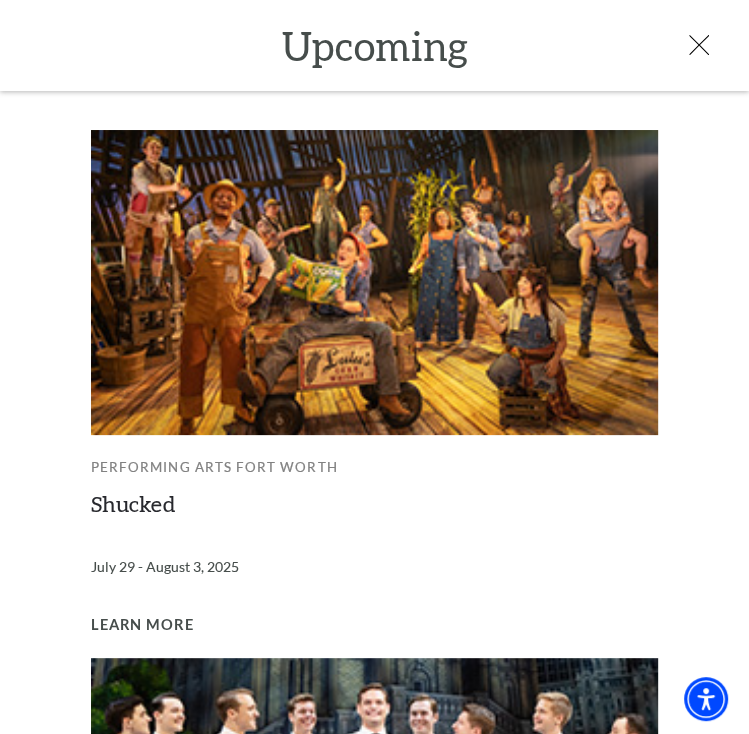 scroll, scrollTop: 0, scrollLeft: 0, axis: both 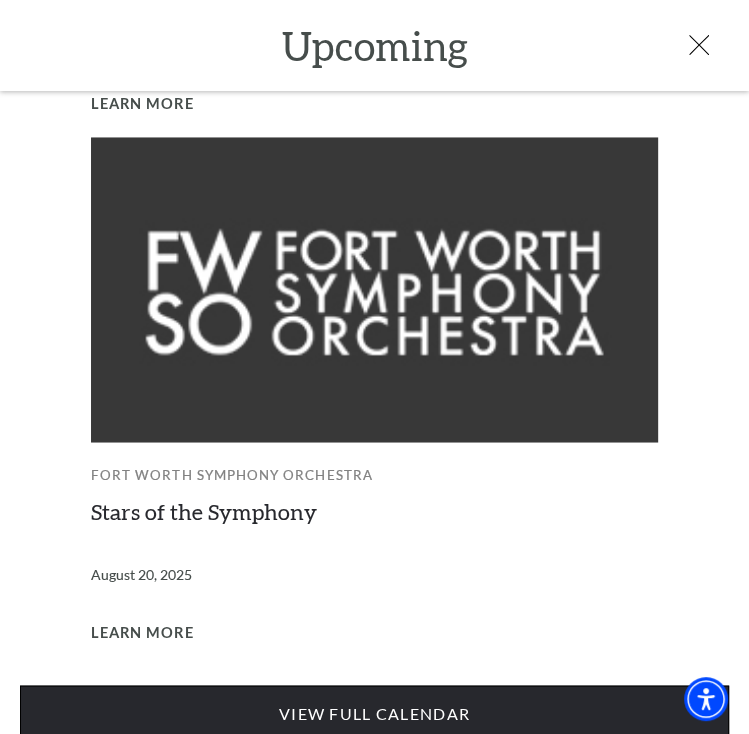 click on "View Full Calendar" at bounding box center [374, 713] 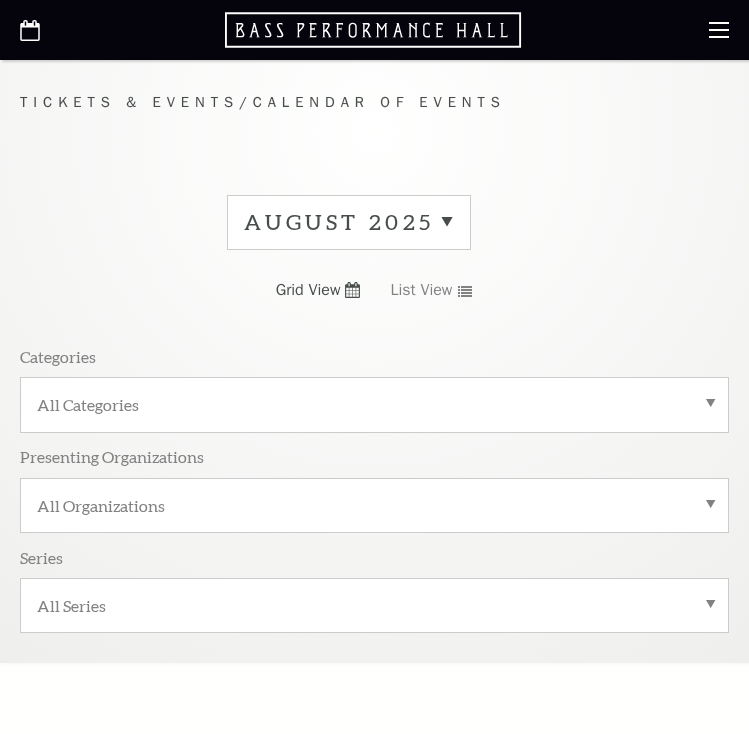 scroll, scrollTop: 0, scrollLeft: 0, axis: both 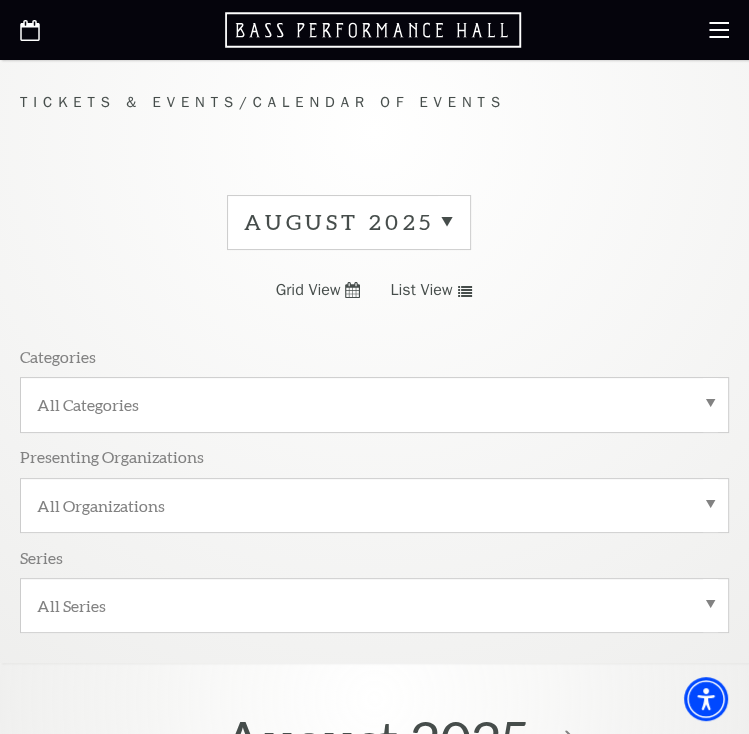 click on "August 2025" at bounding box center (349, 222) 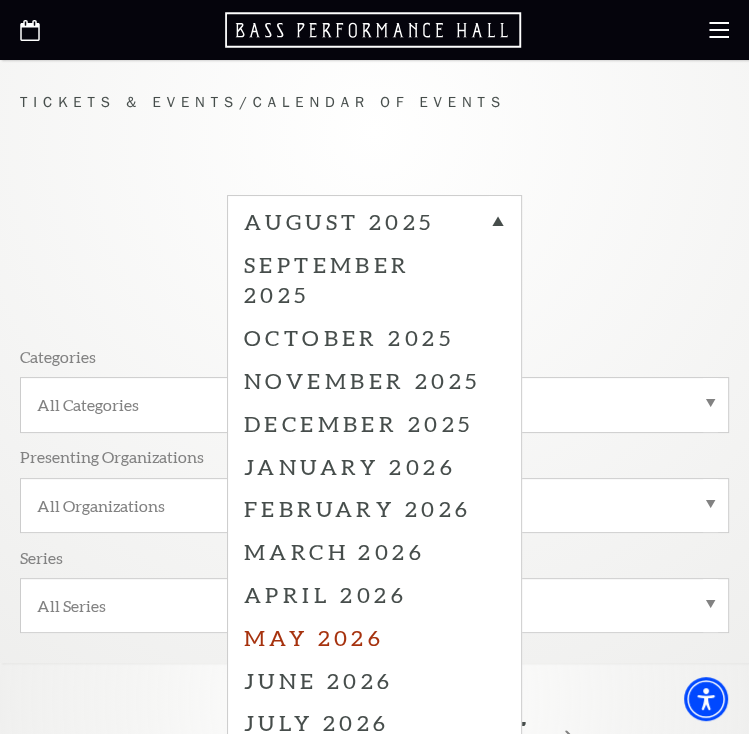 click on "May 2026" at bounding box center (374, 637) 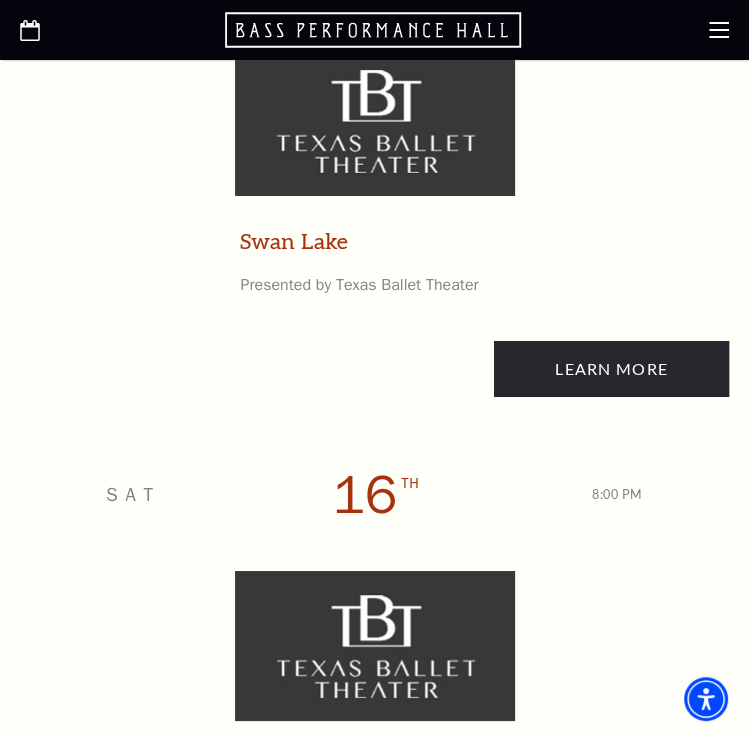 scroll, scrollTop: 7466, scrollLeft: 0, axis: vertical 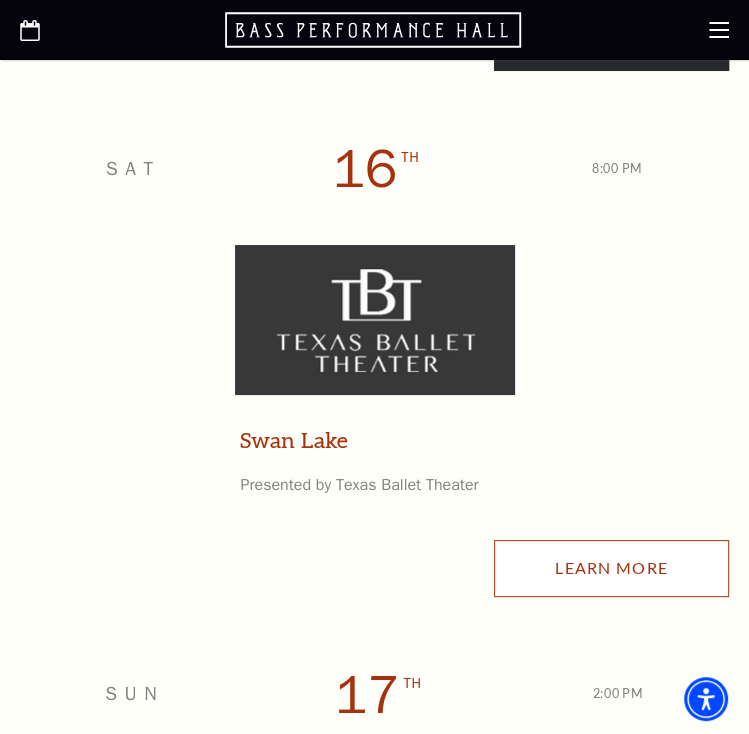 click on "Learn More" at bounding box center (611, 568) 